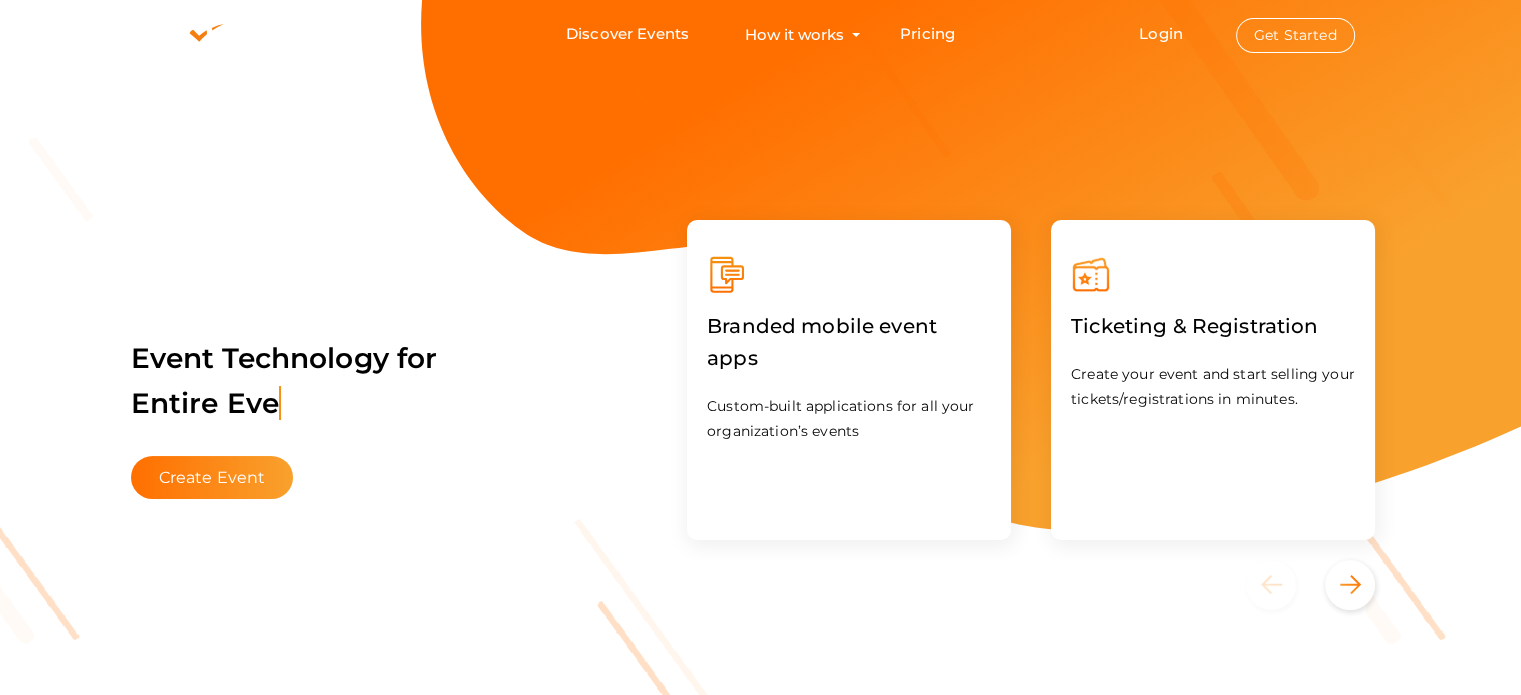 scroll, scrollTop: 0, scrollLeft: 0, axis: both 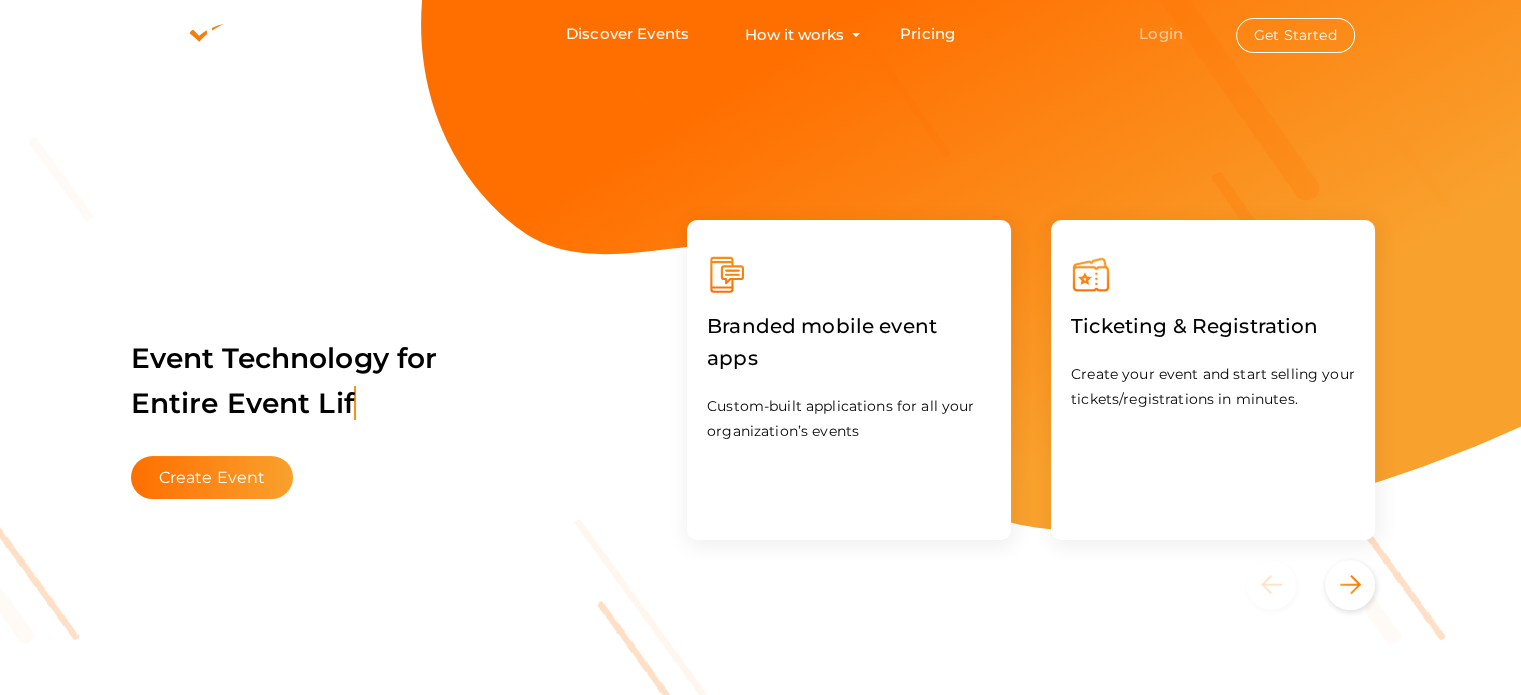 click on "Login" at bounding box center (1161, 33) 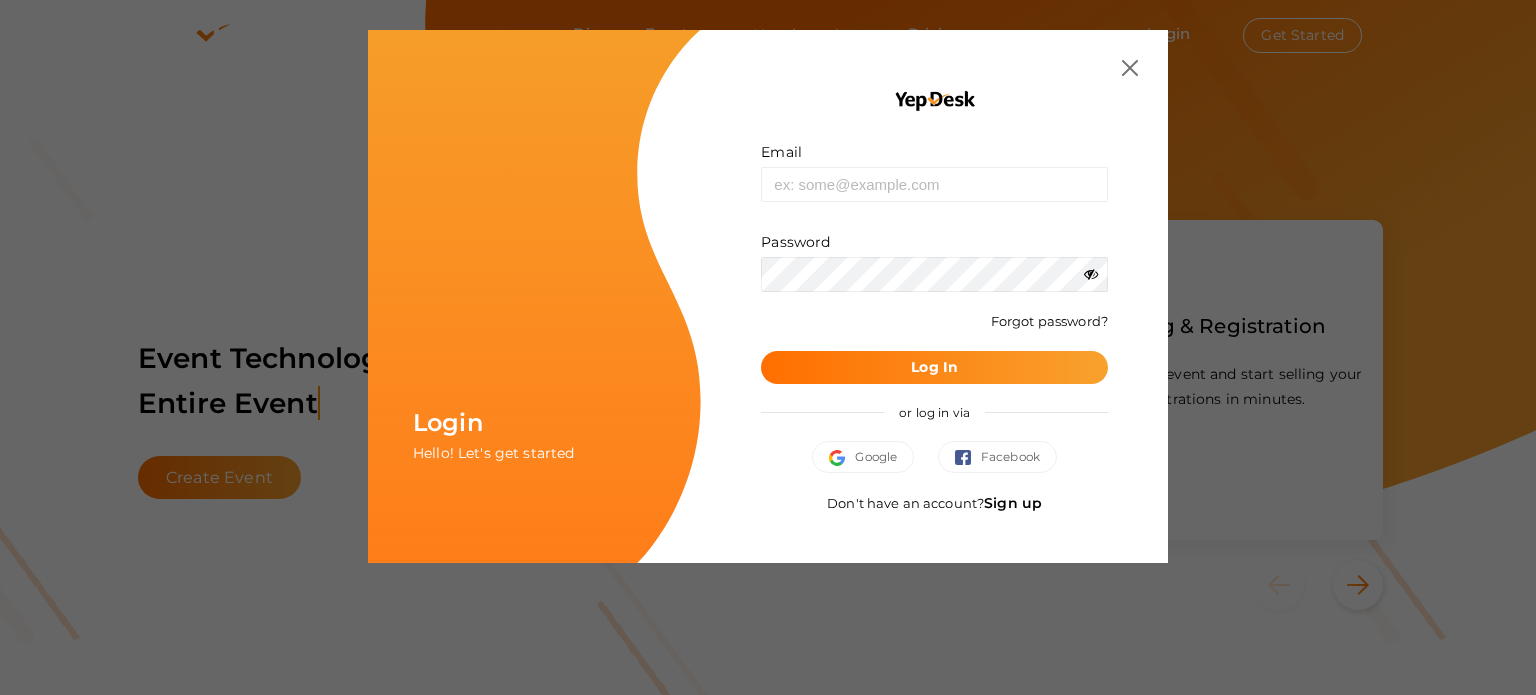 click on "Sign up" at bounding box center [1013, 503] 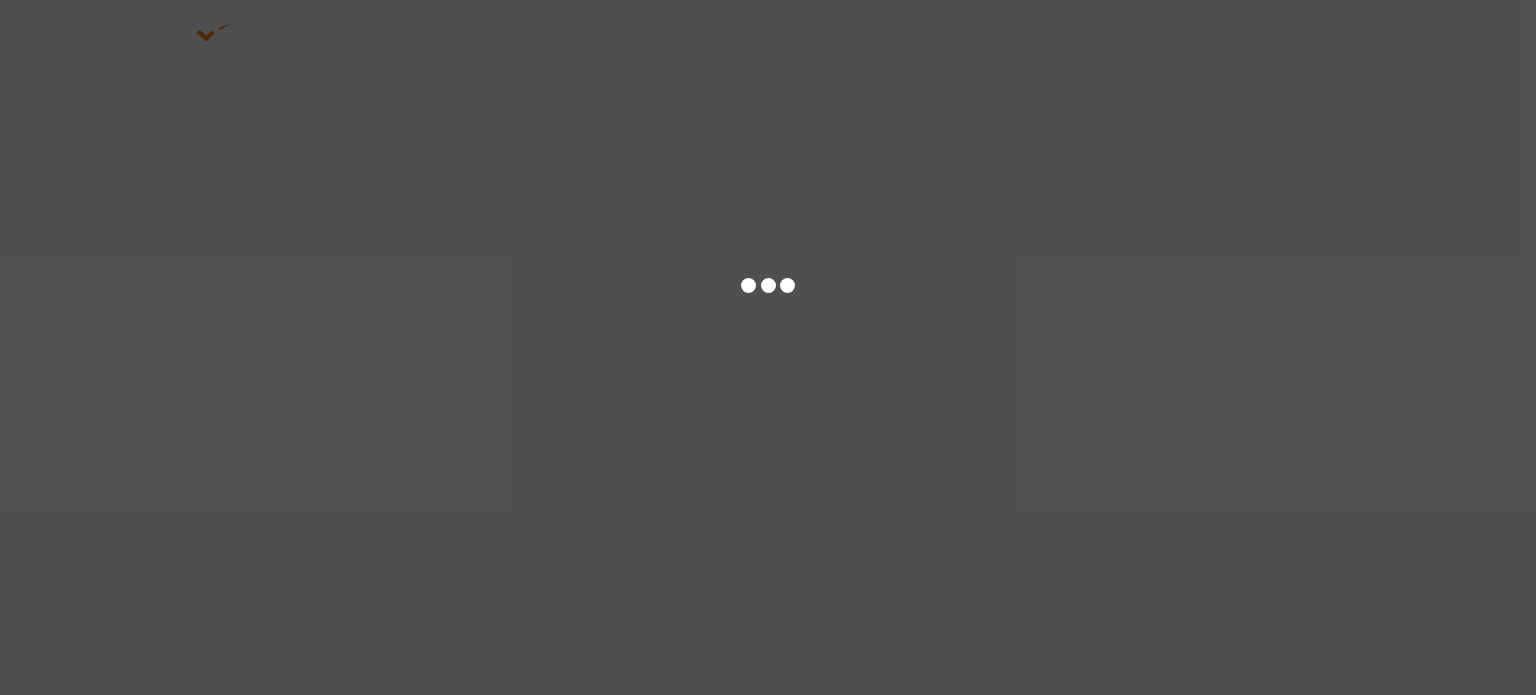 scroll, scrollTop: 0, scrollLeft: 0, axis: both 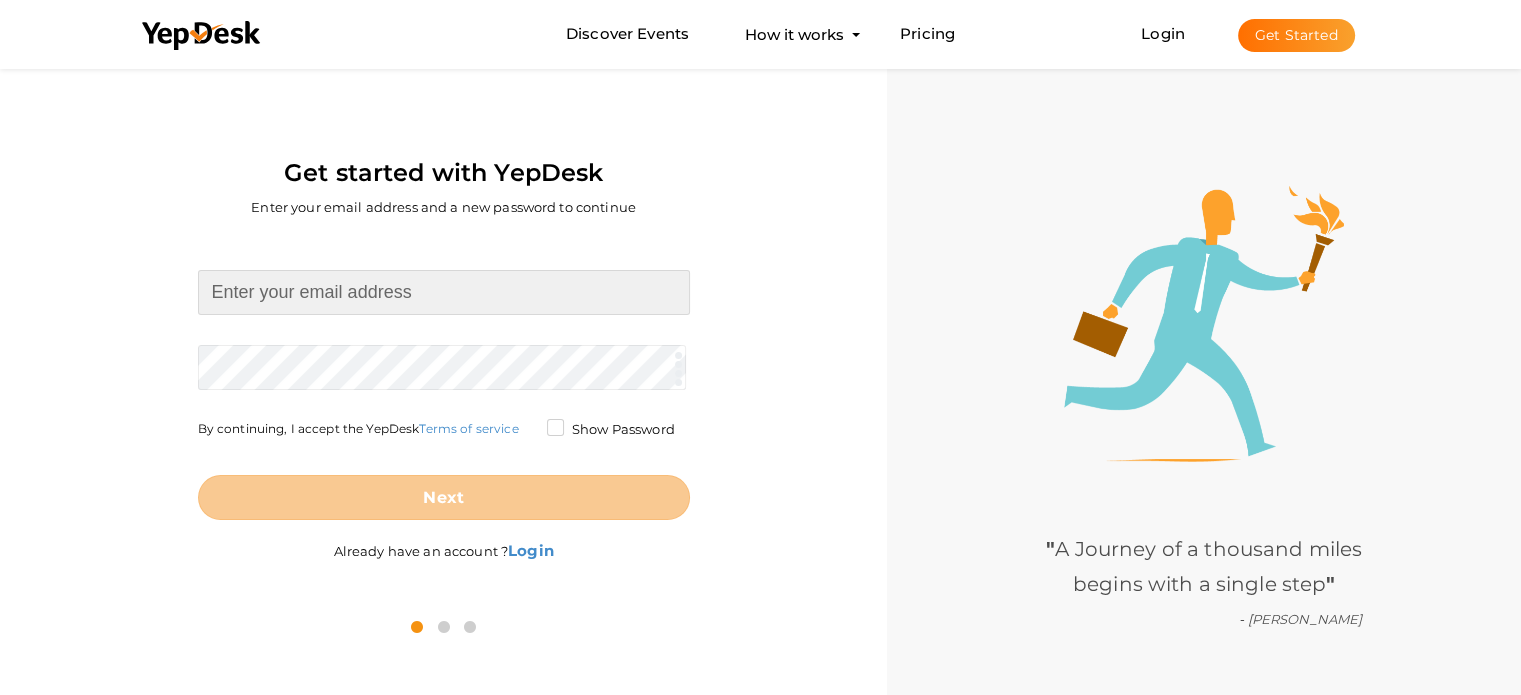 click at bounding box center [444, 292] 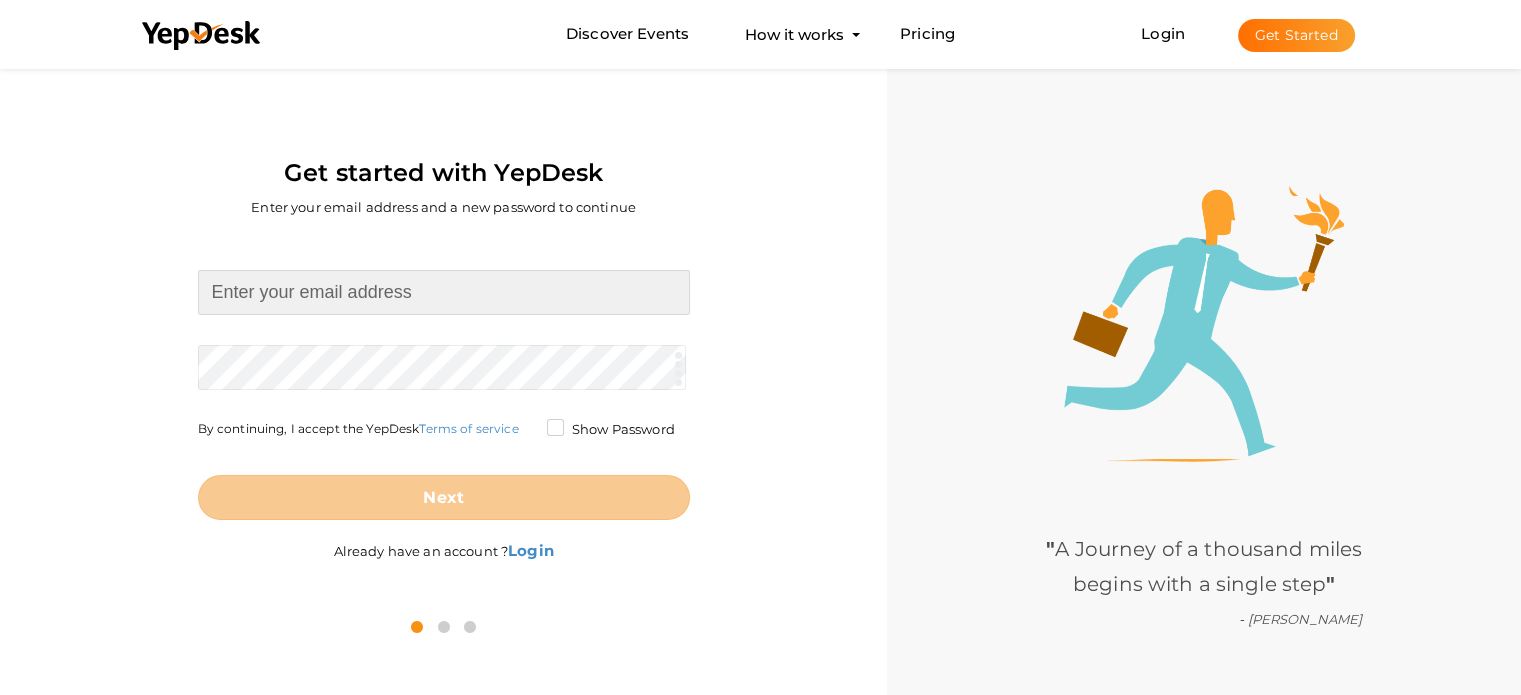 type on "[EMAIL_ADDRESS][DOMAIN_NAME]" 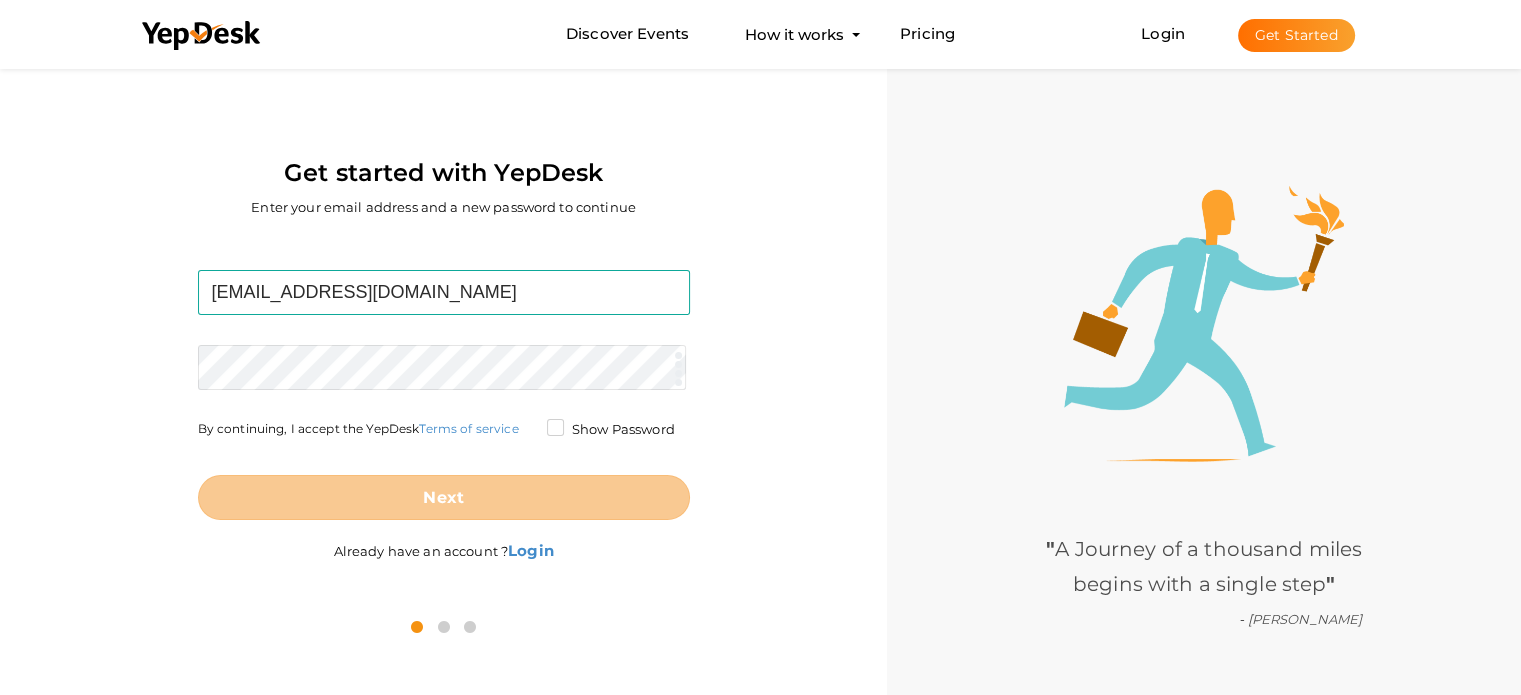click on "liquidacreseo@gmail.com   Required.
Invalid
email.   Checking
You already have a YepDesk
account. Please  Sign in  your account to create
an organization / group.
Required.
Passwords must be between 4 and 20 characters.
Show Password
By continuing, I accept the YepDesk  Terms of
service
Next" at bounding box center (444, 395) 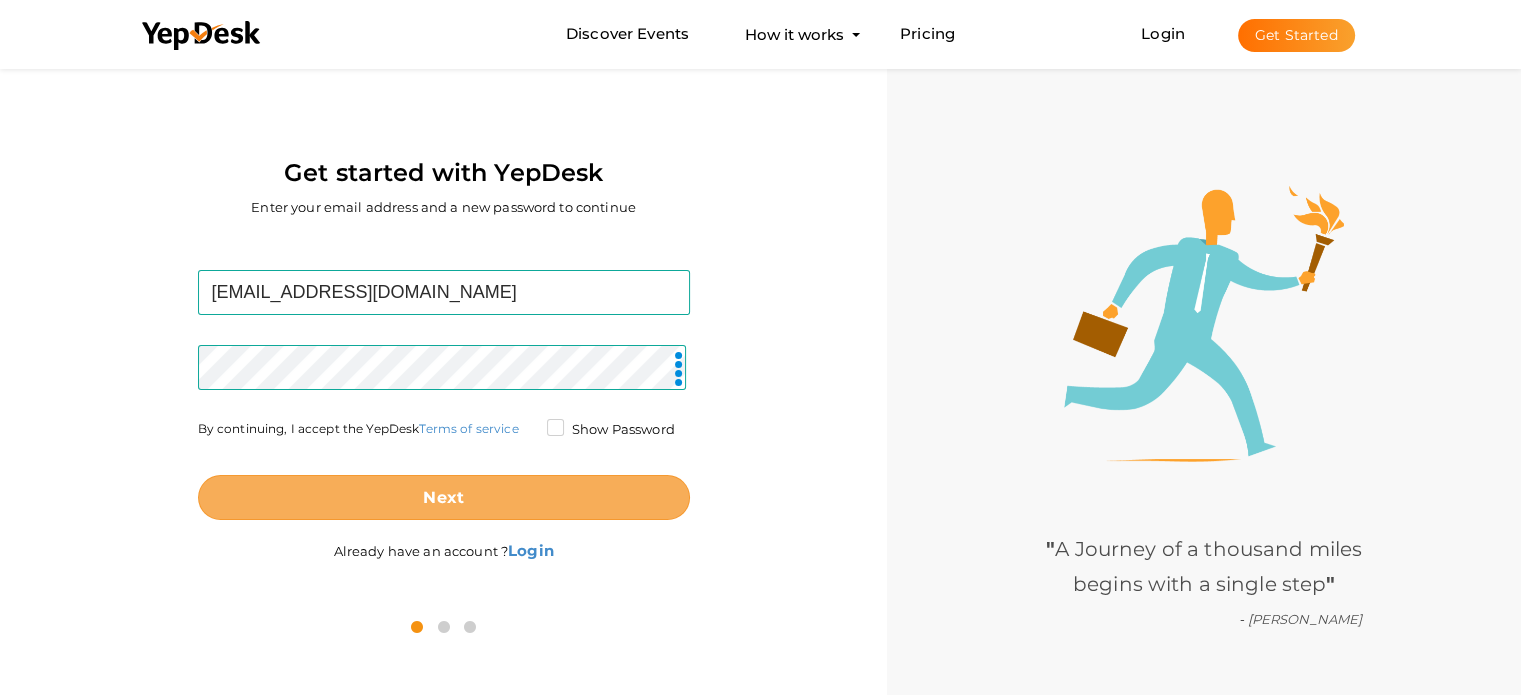 click on "Next" at bounding box center [444, 497] 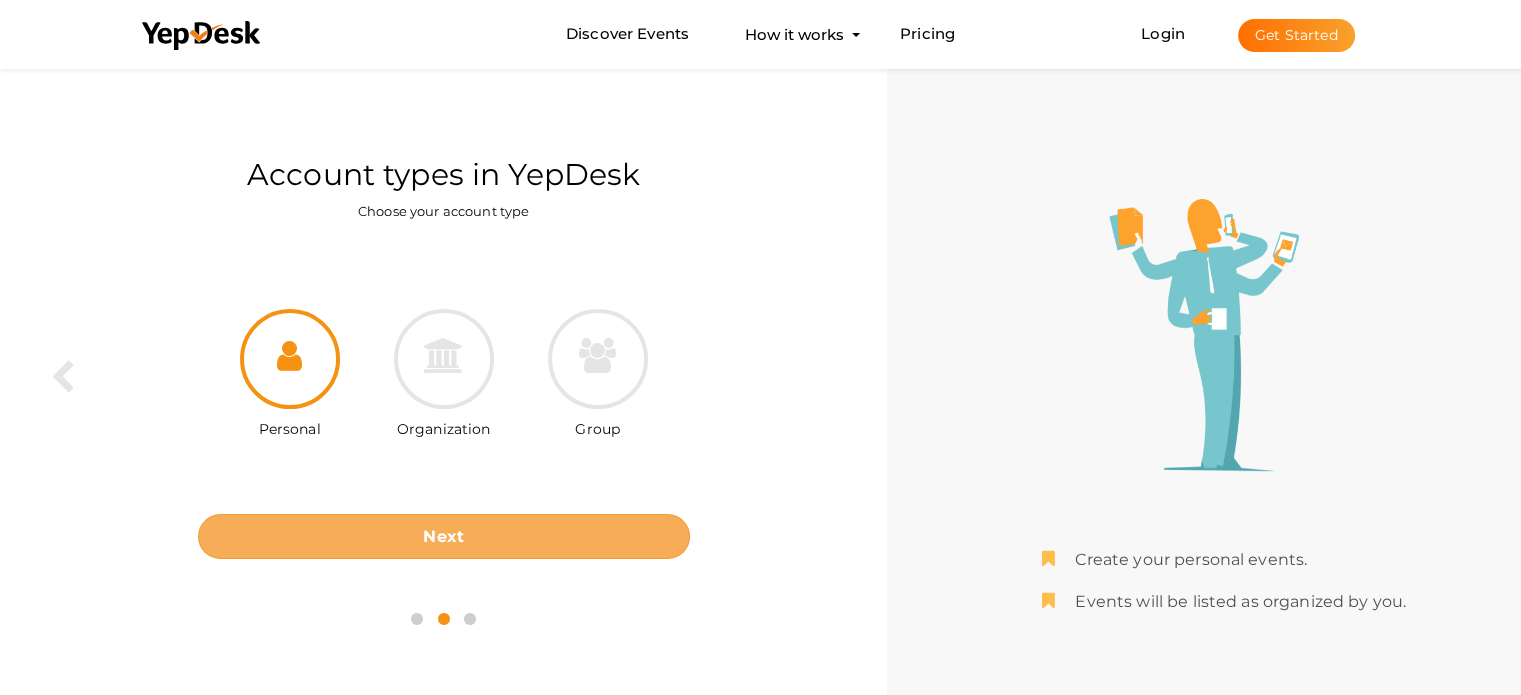 click on "Next" at bounding box center (444, 536) 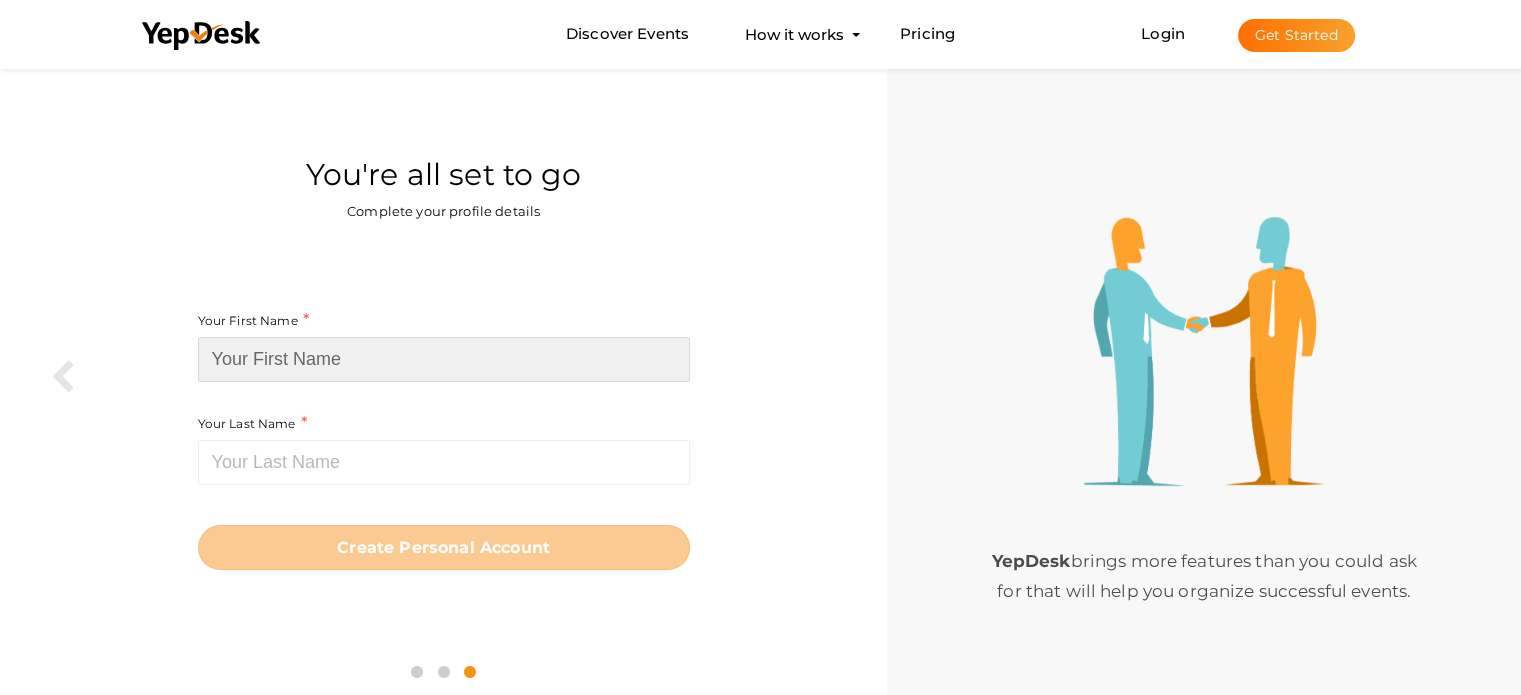 click at bounding box center [444, 359] 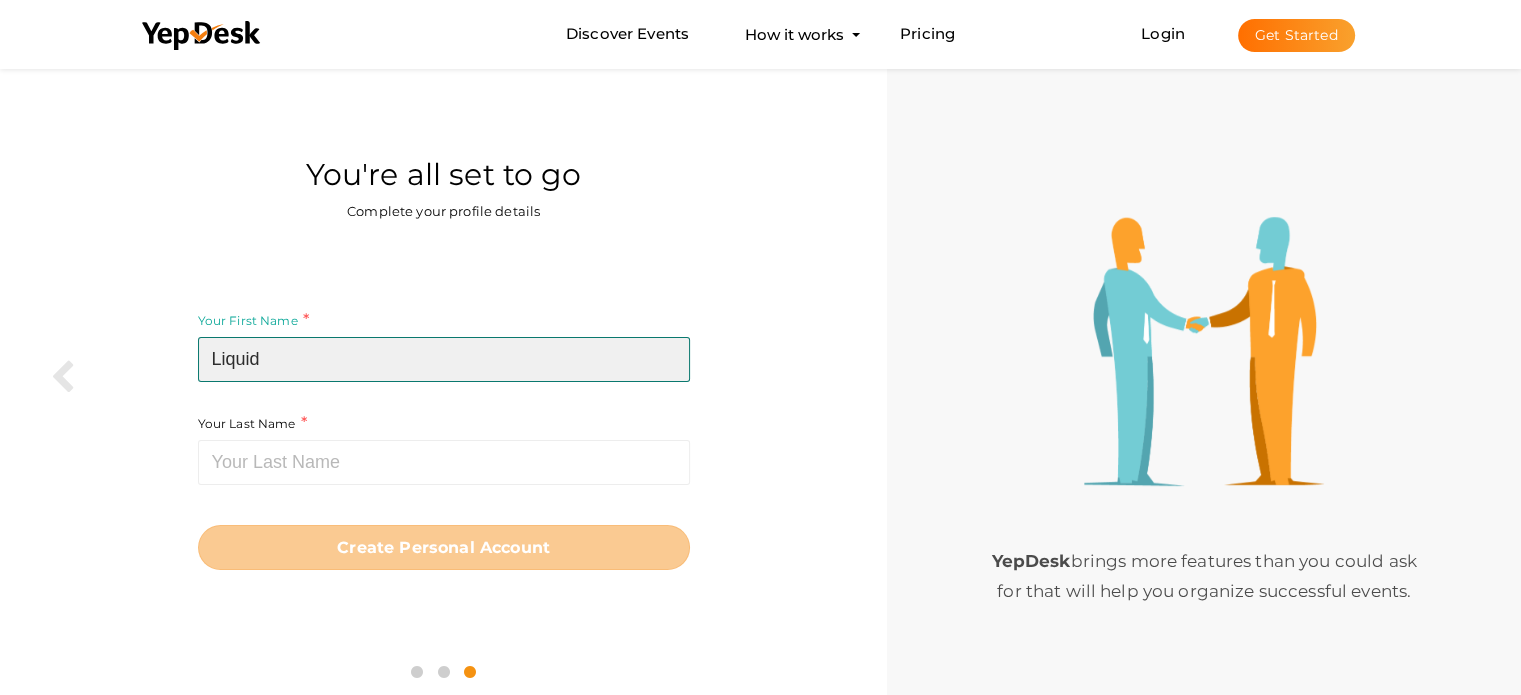 type on "Liquid" 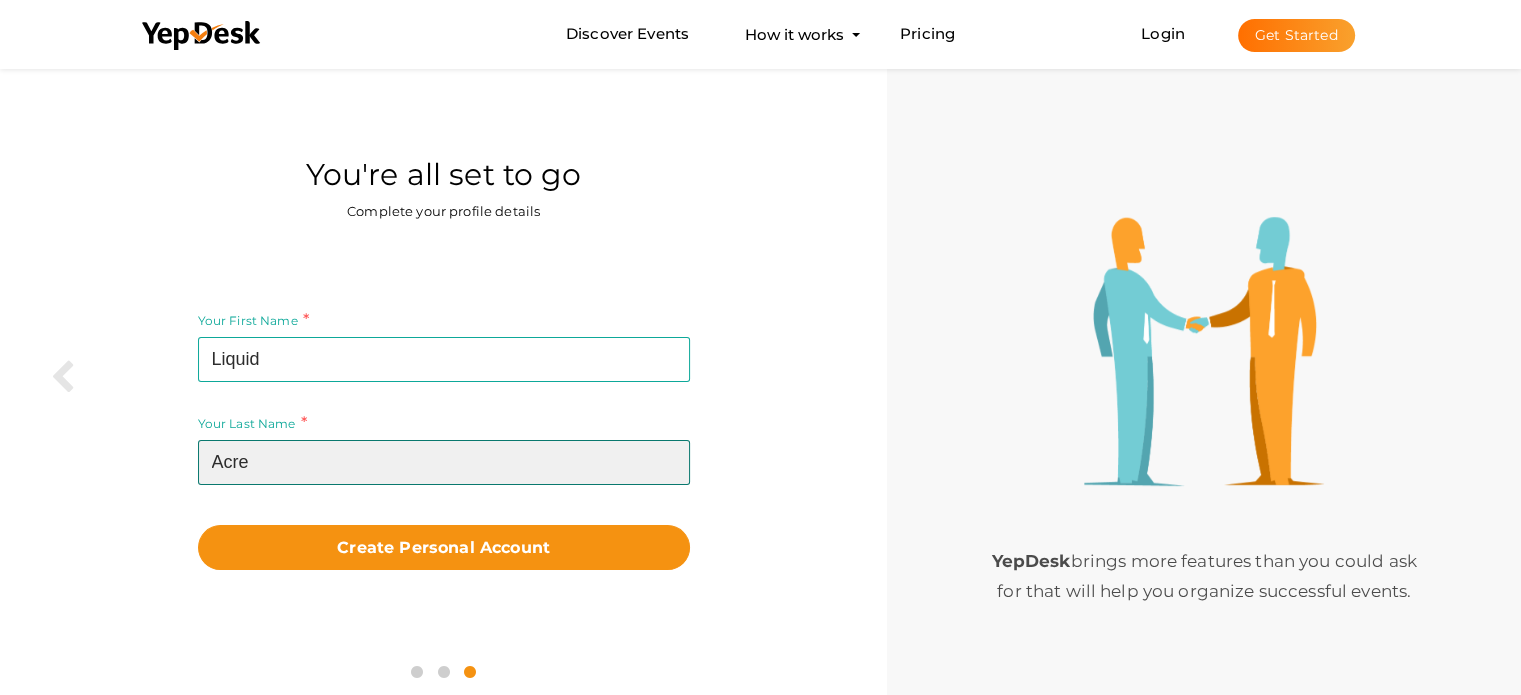 type on "Acre" 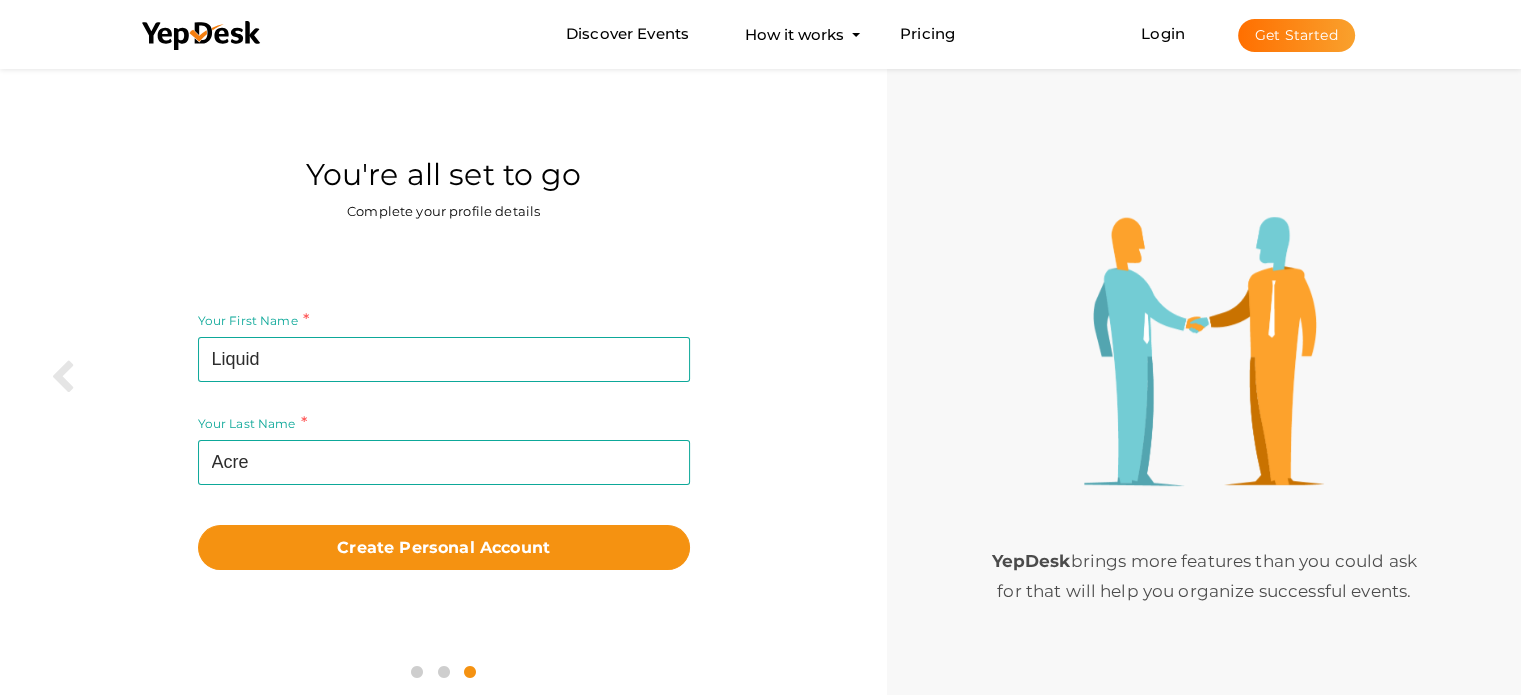 type 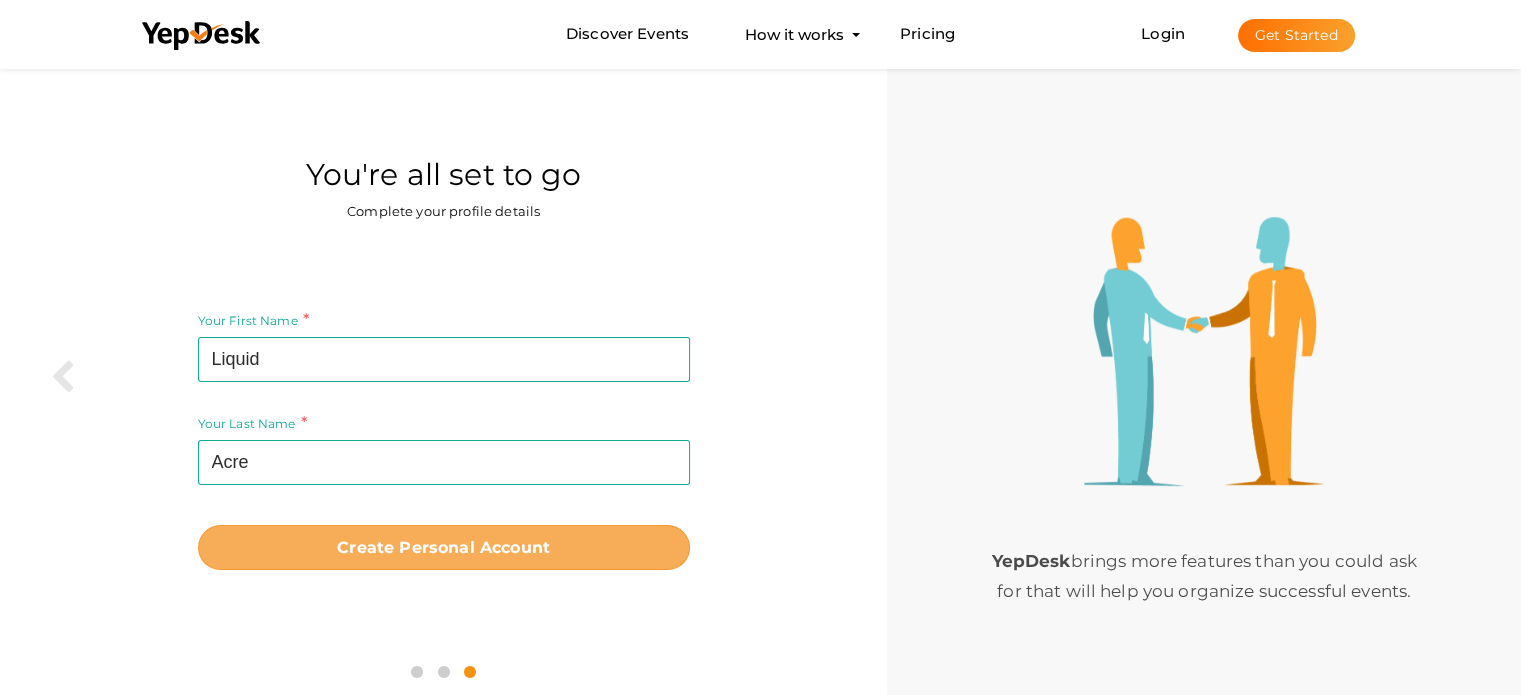 click on "Create
Personal Account" at bounding box center (443, 547) 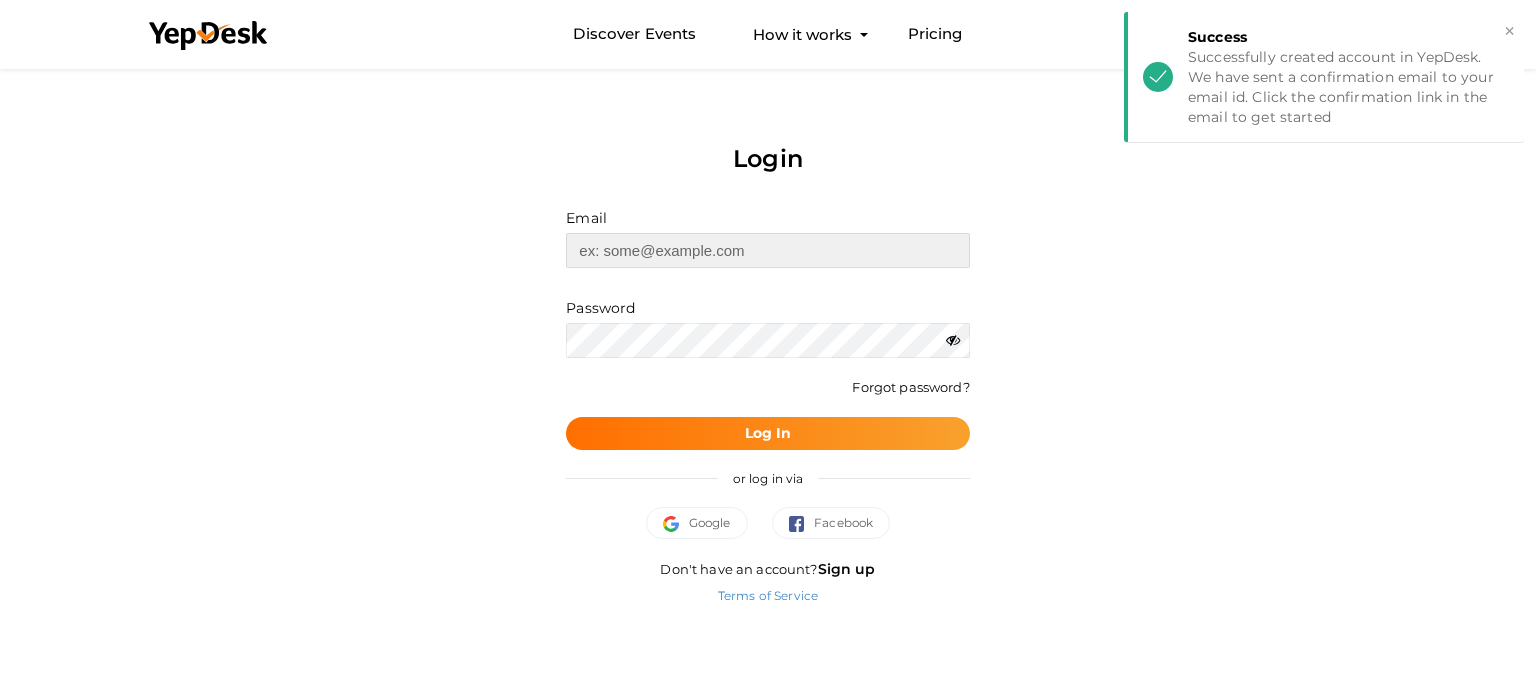 type on "[EMAIL_ADDRESS][DOMAIN_NAME]" 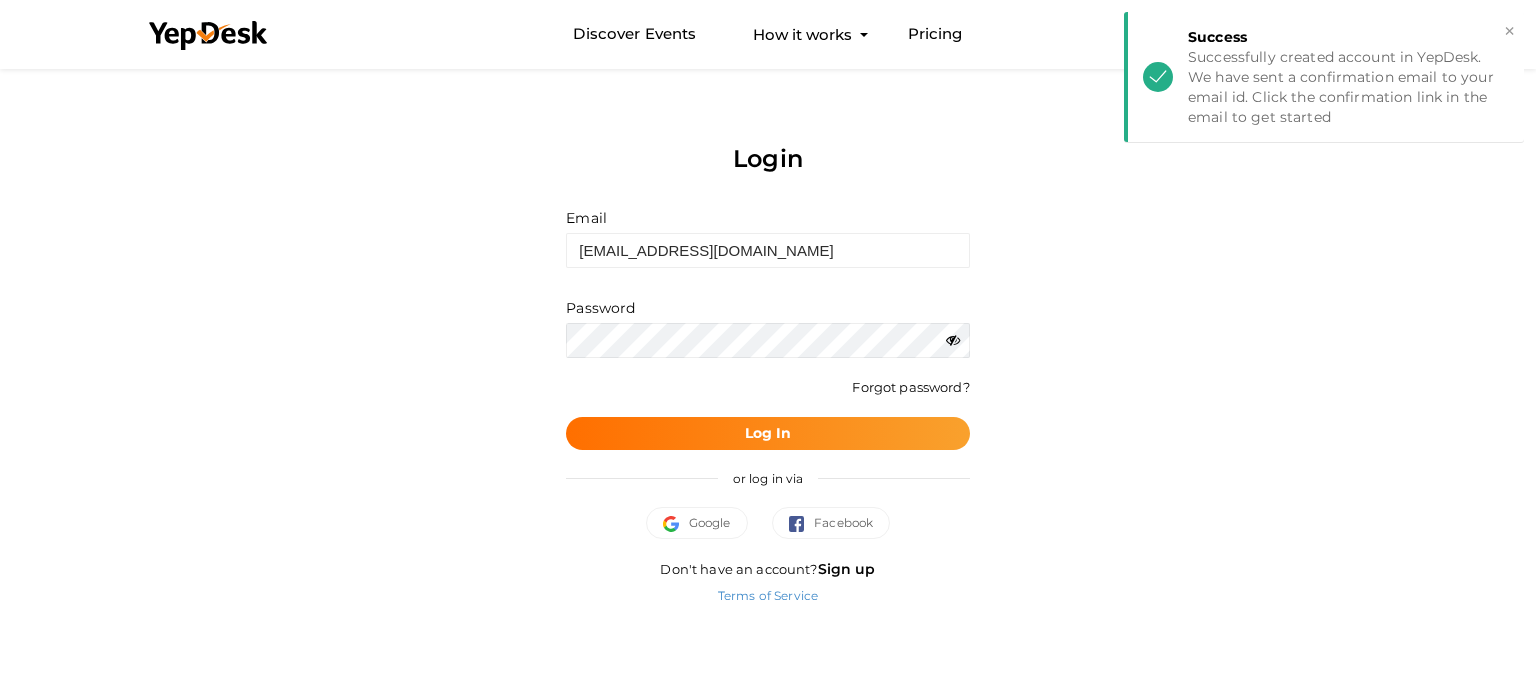 click on "Wrong Credentials
Forgot
password?" at bounding box center (767, 397) 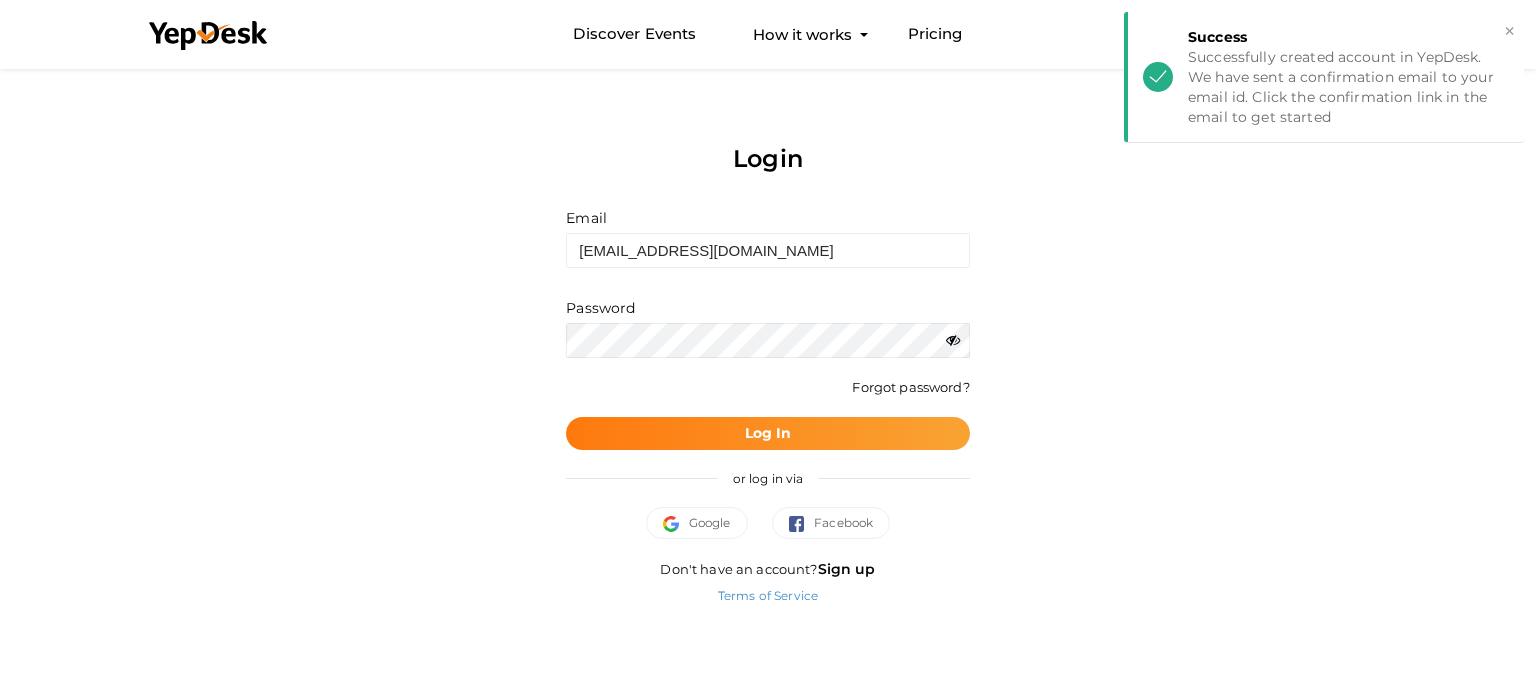 click on "Log In" at bounding box center [768, 433] 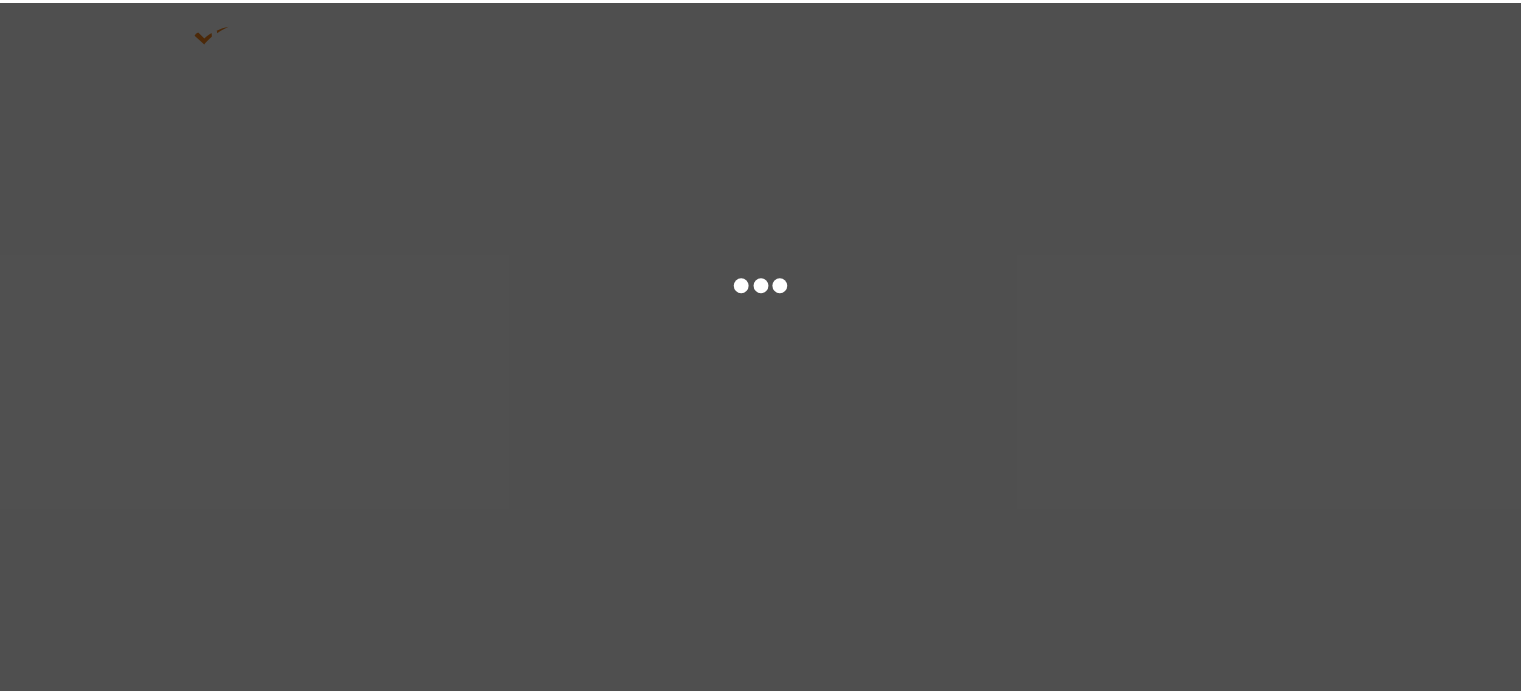 scroll, scrollTop: 0, scrollLeft: 0, axis: both 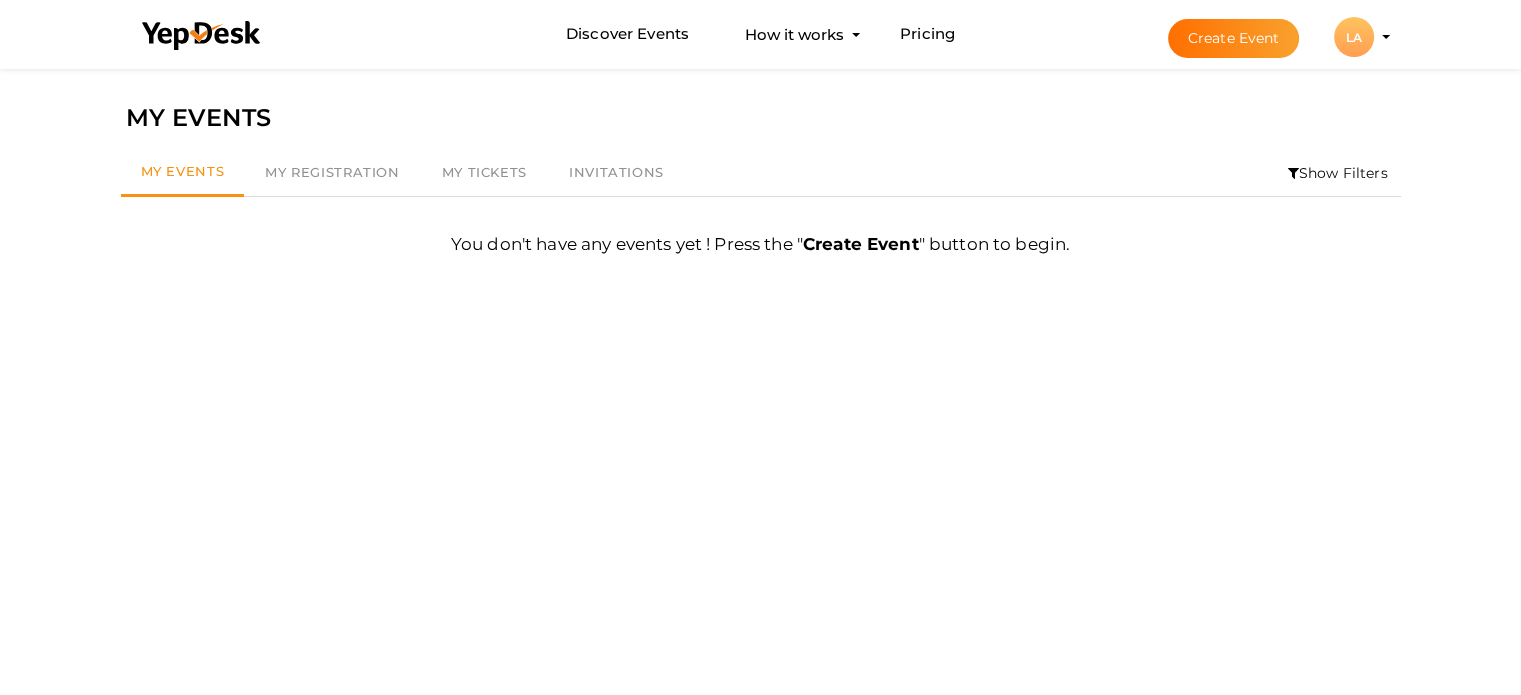 click on "Create Event
LA
LA
Liquid Acre
[EMAIL_ADDRESS][DOMAIN_NAME]
Personal Profile
My Events
Admin
Switch Profile
Create New Profile" at bounding box center (1261, 37) 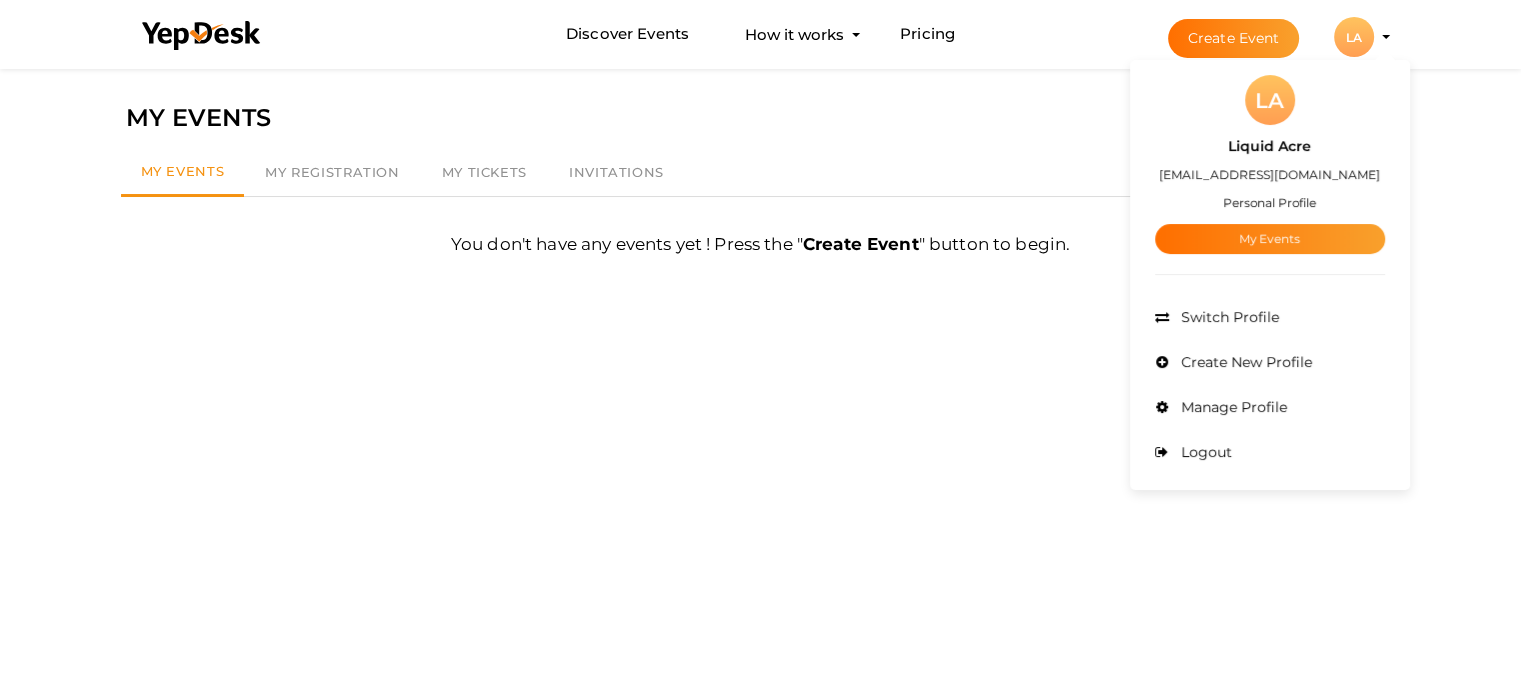 click on "Personal Profile" at bounding box center (1269, 202) 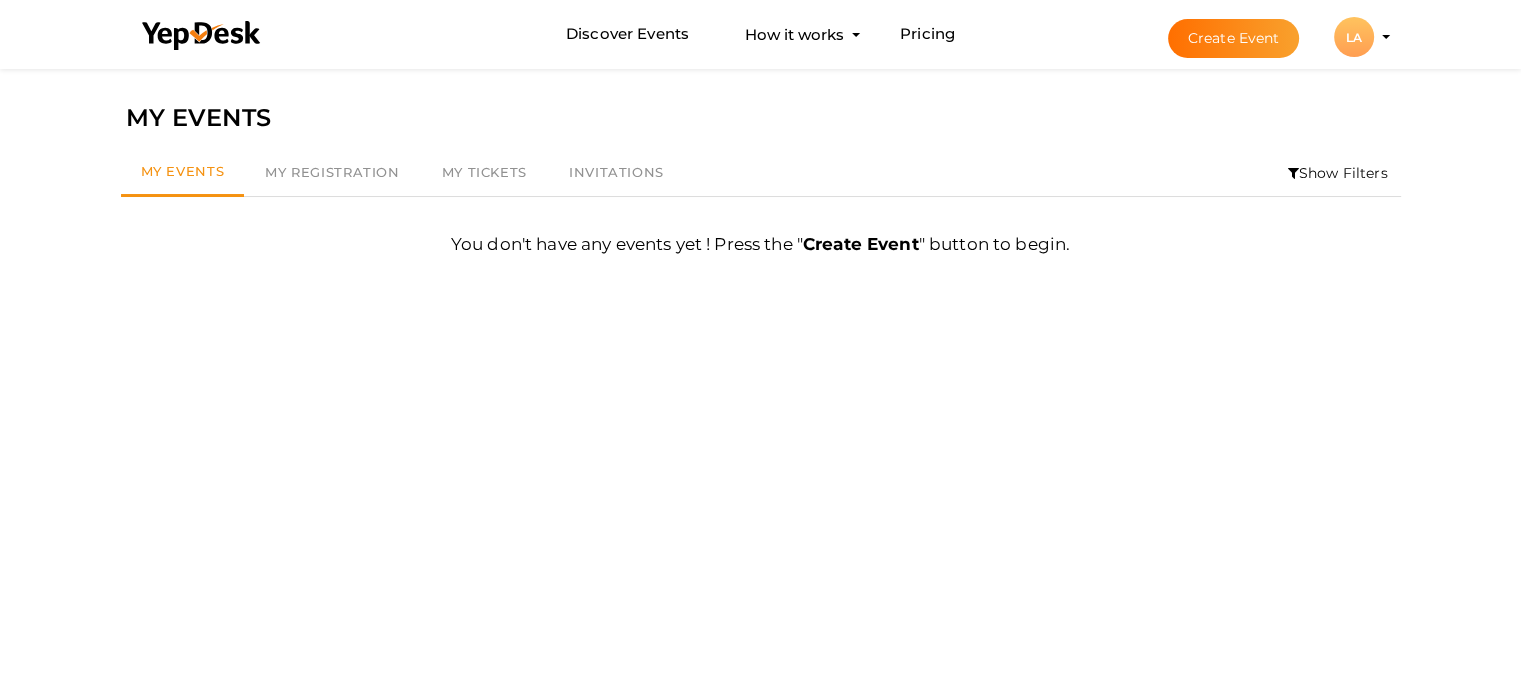 click on "LA" at bounding box center (1354, 37) 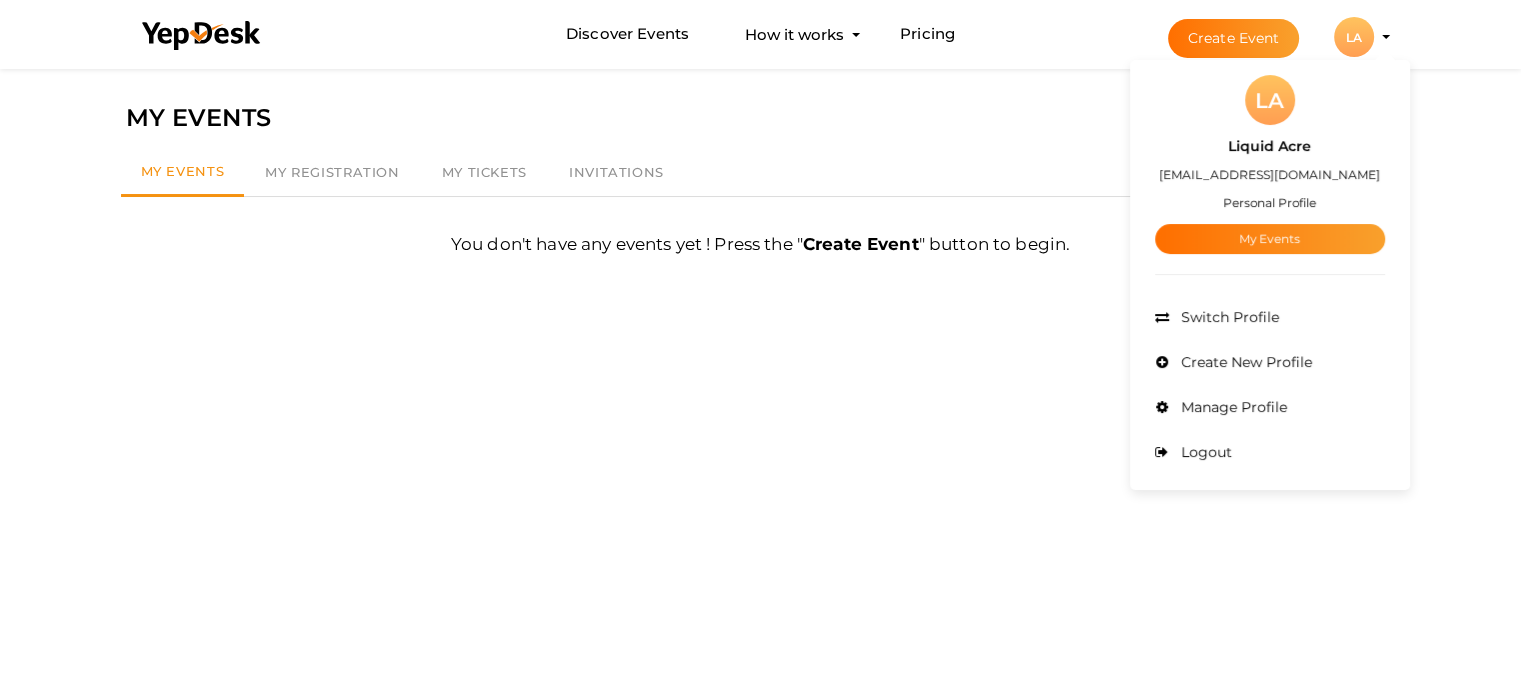 click on "Liquid Acre" at bounding box center [1269, 146] 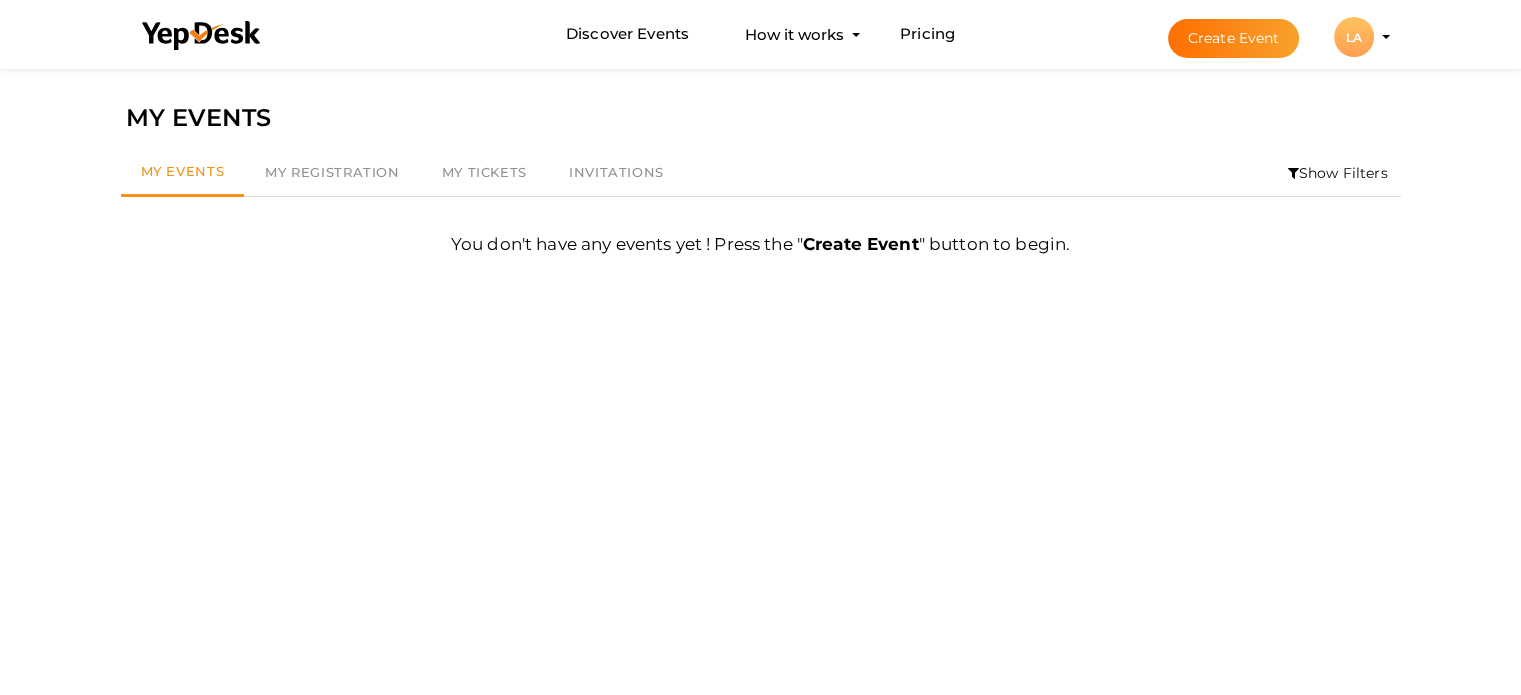 click on "LA" at bounding box center (1354, 37) 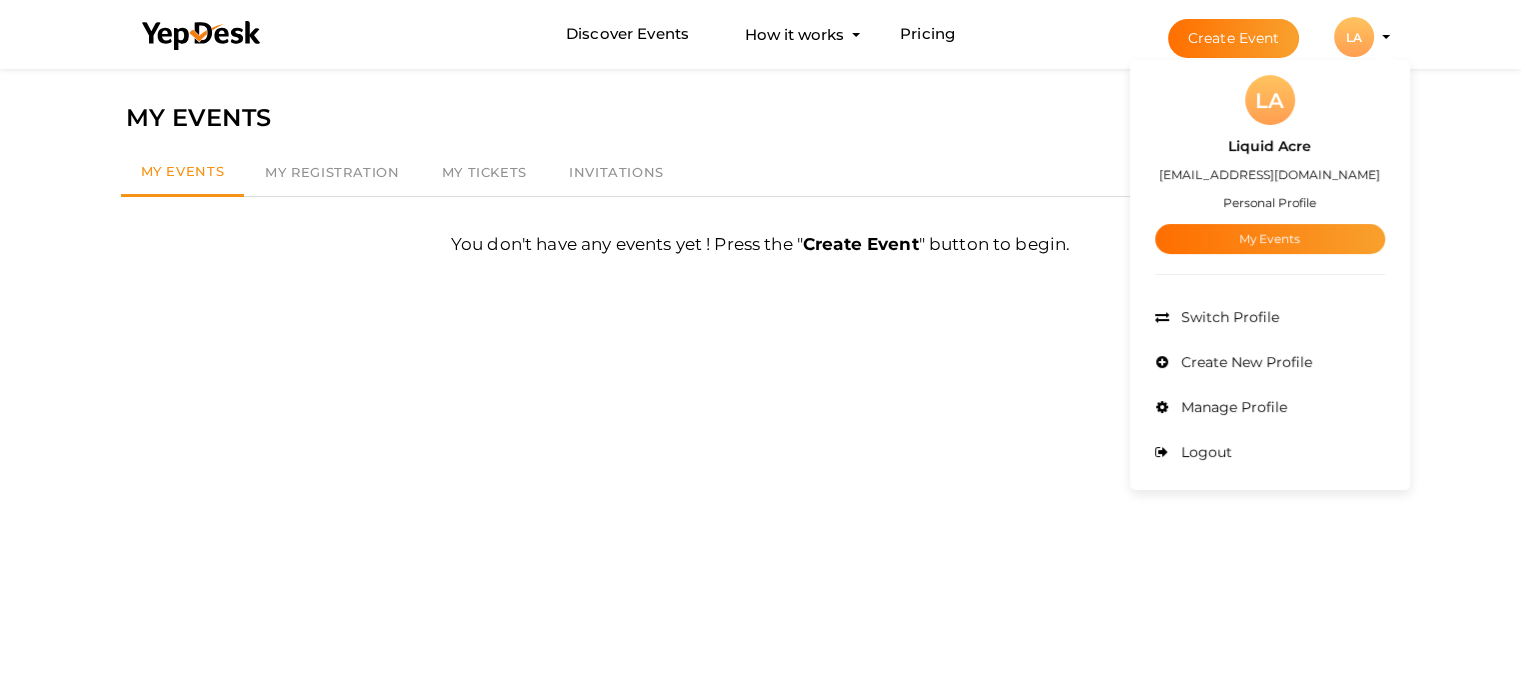 click on "LA" at bounding box center (1270, 100) 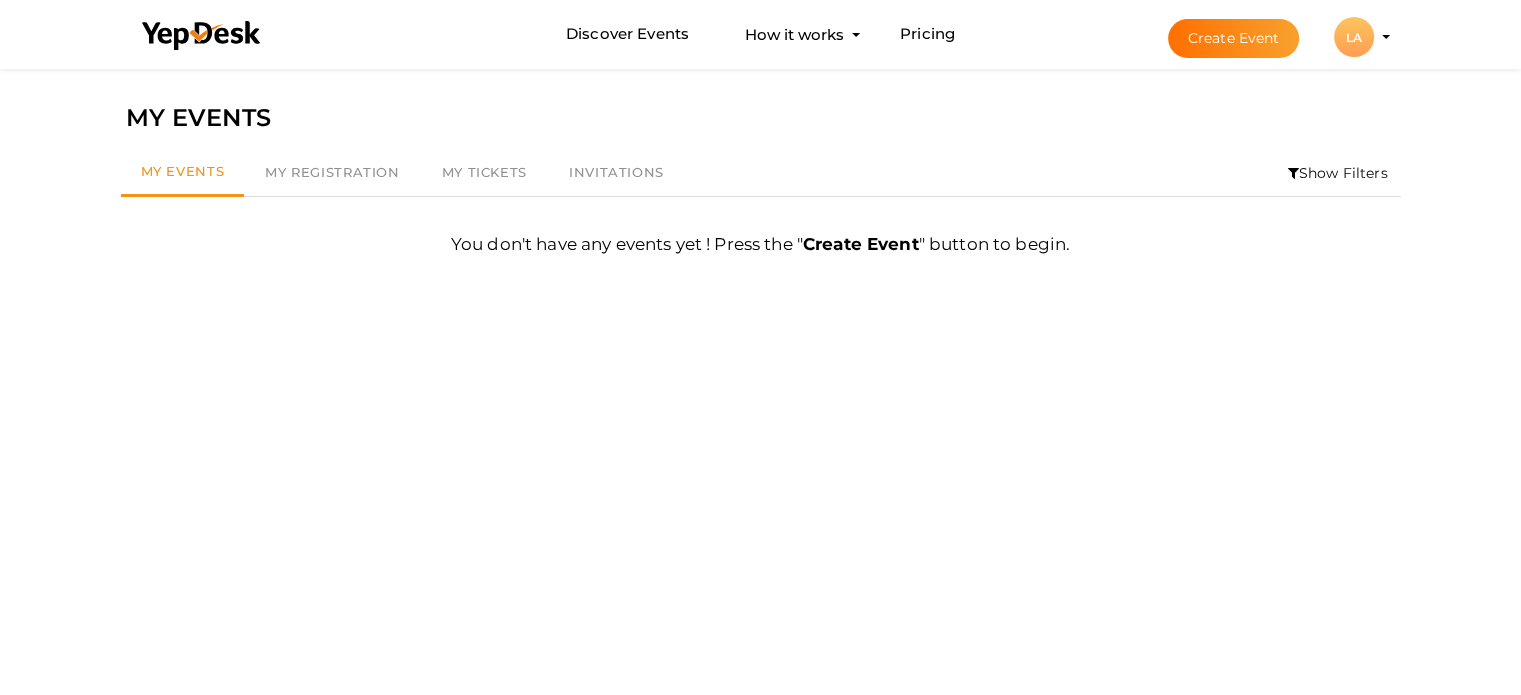click on "LA" at bounding box center [1354, 37] 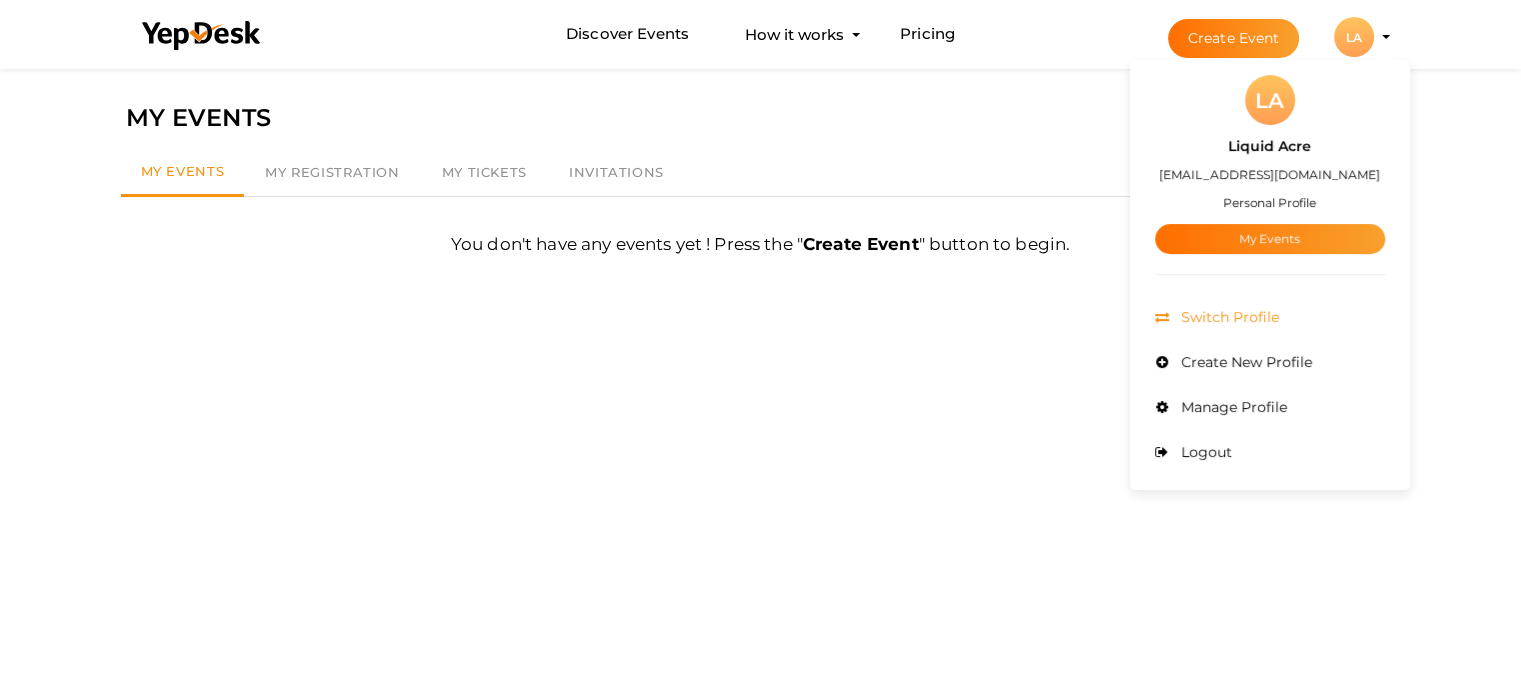 click on "Switch Profile" at bounding box center [1227, 317] 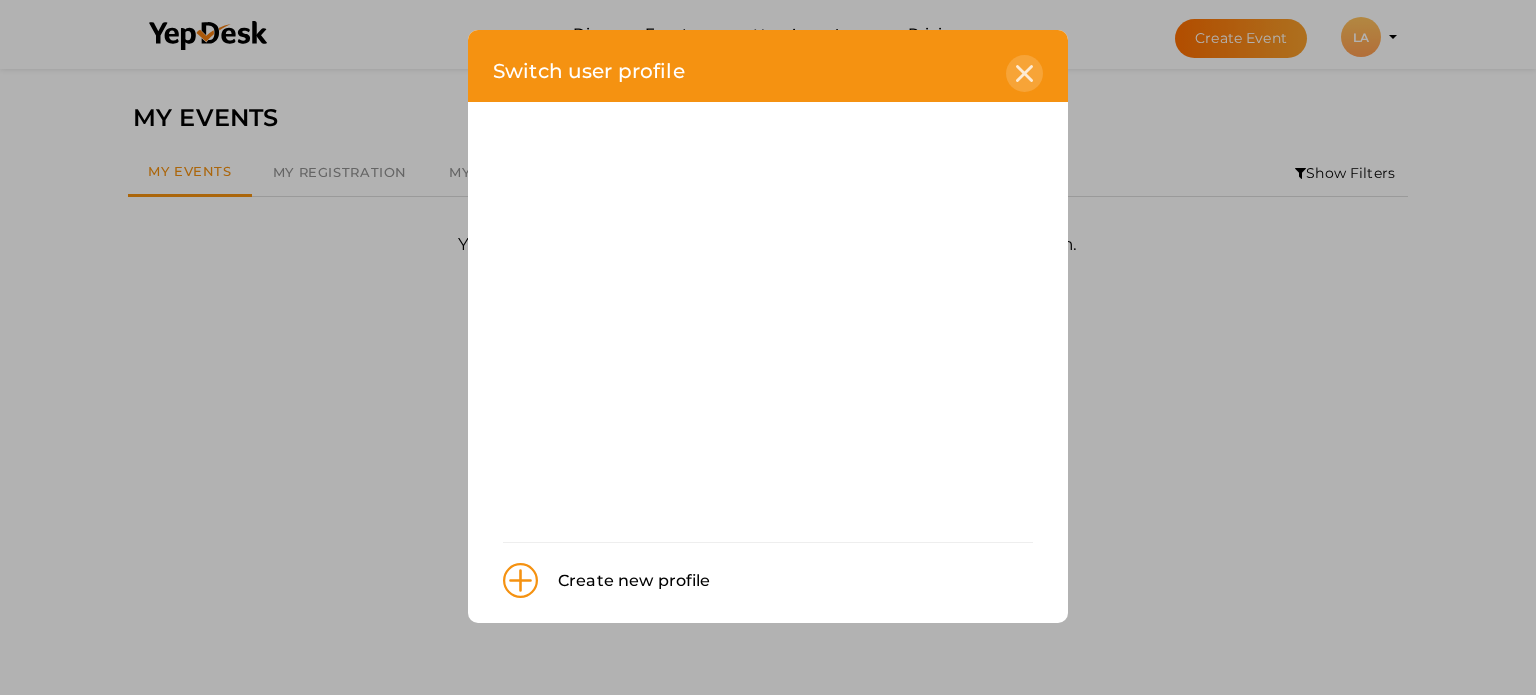 click 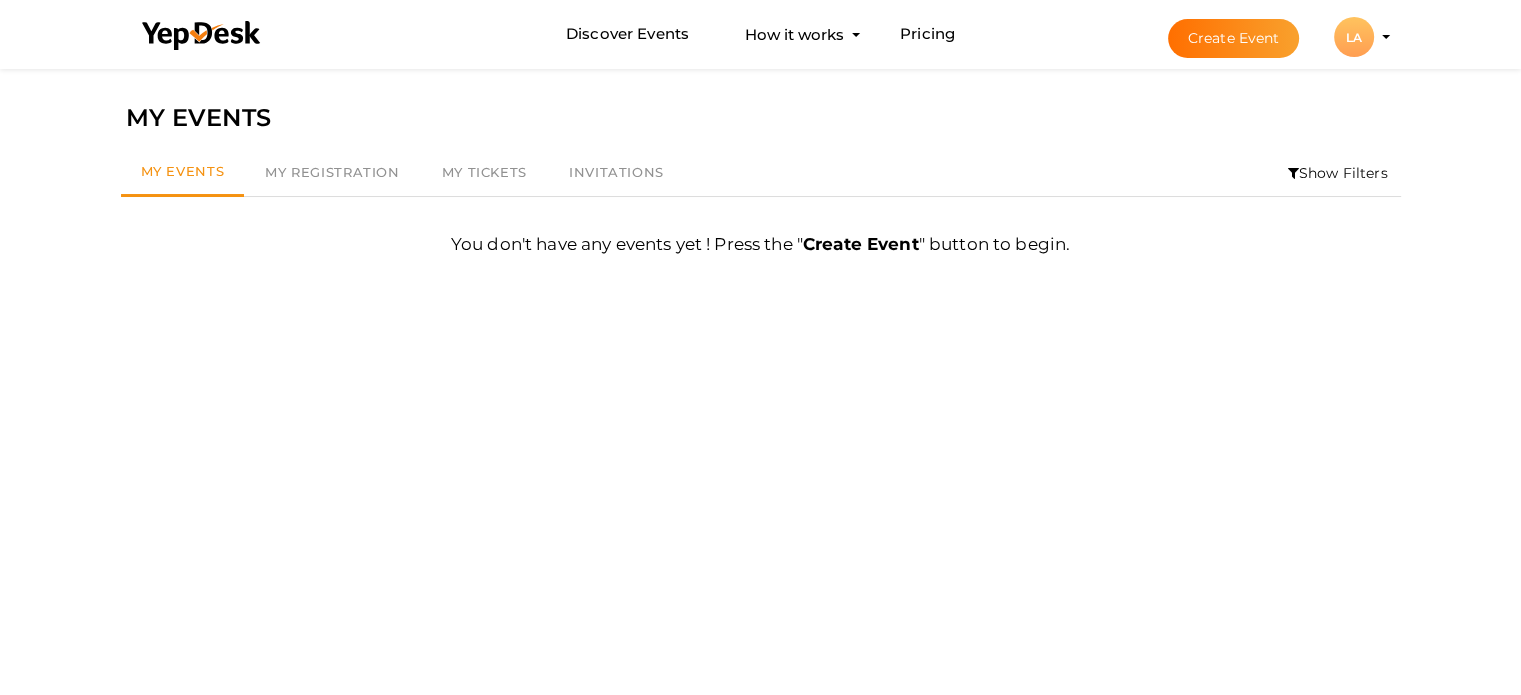 click on "LA" at bounding box center [1354, 37] 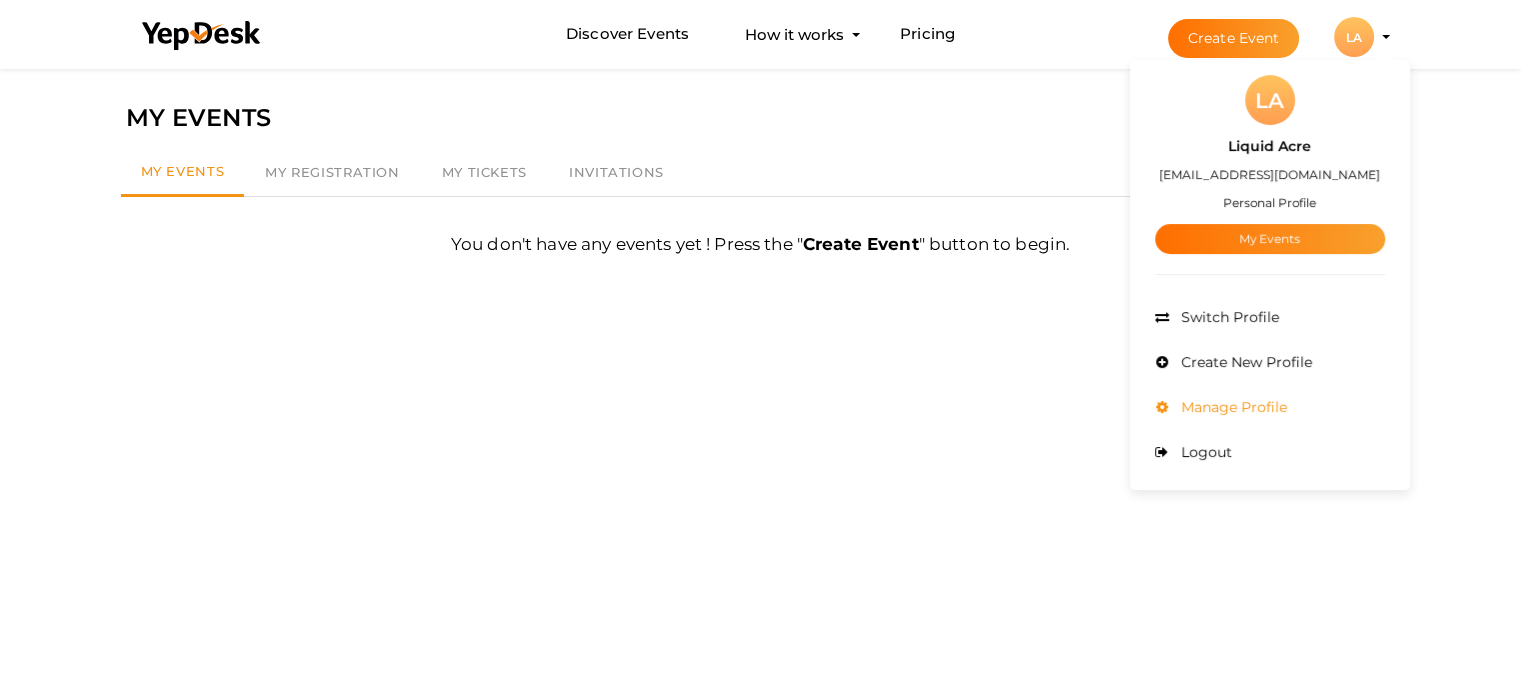 click on "Manage Profile" at bounding box center (1231, 407) 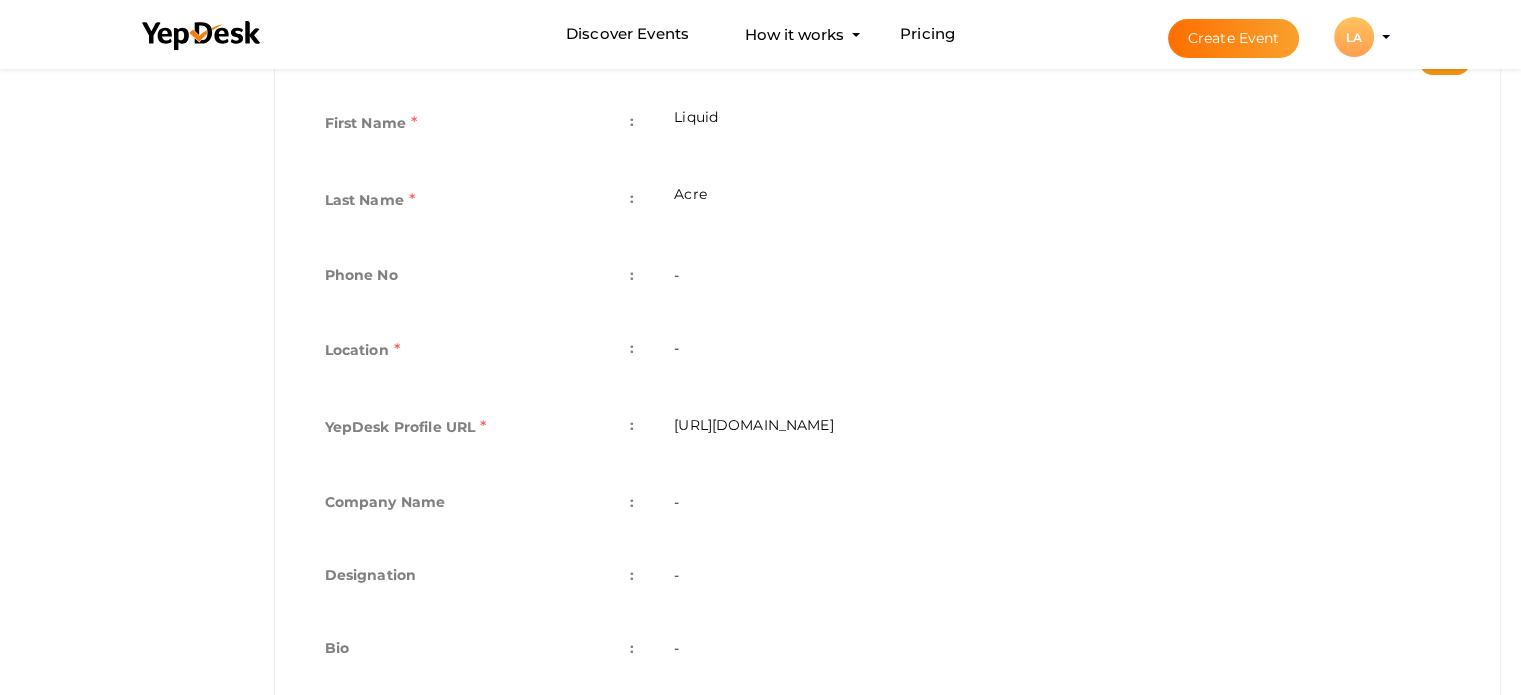 scroll, scrollTop: 500, scrollLeft: 0, axis: vertical 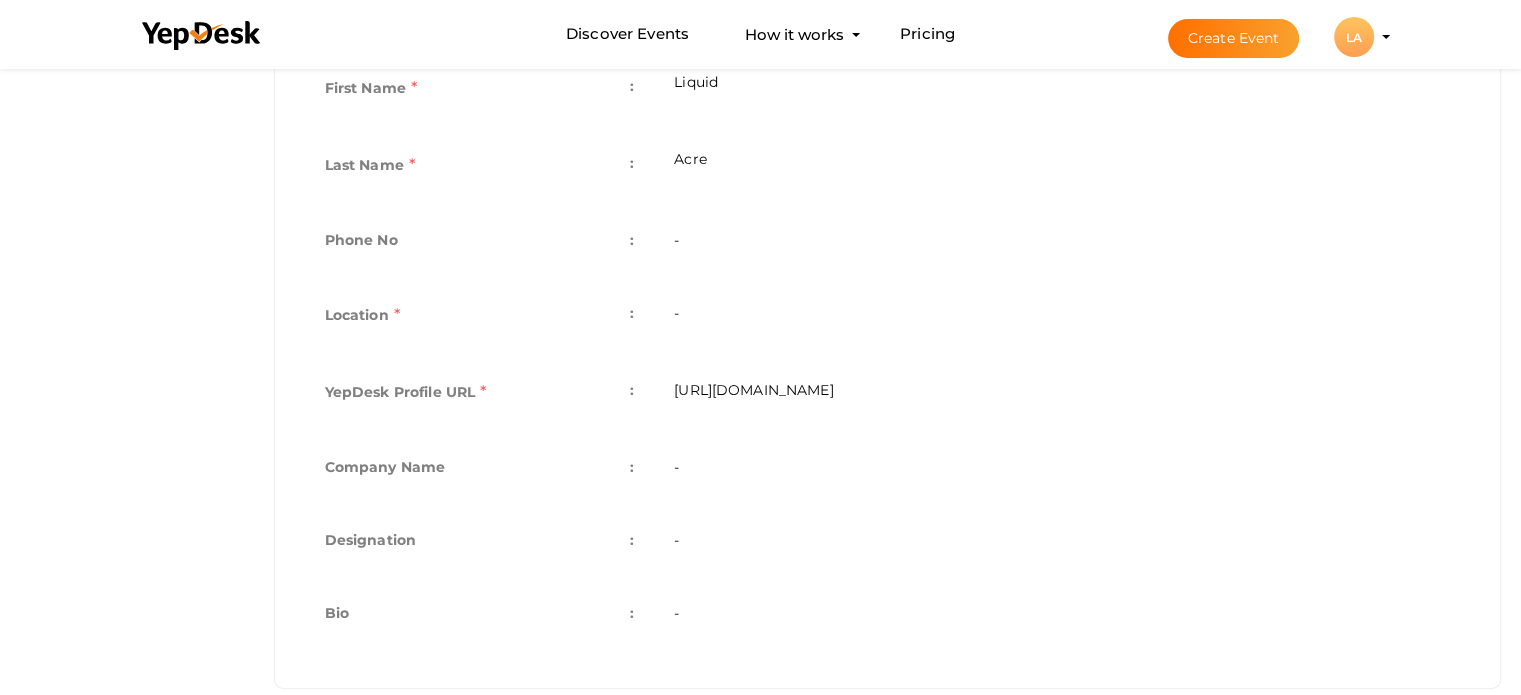 click on "-" at bounding box center [1062, 469] 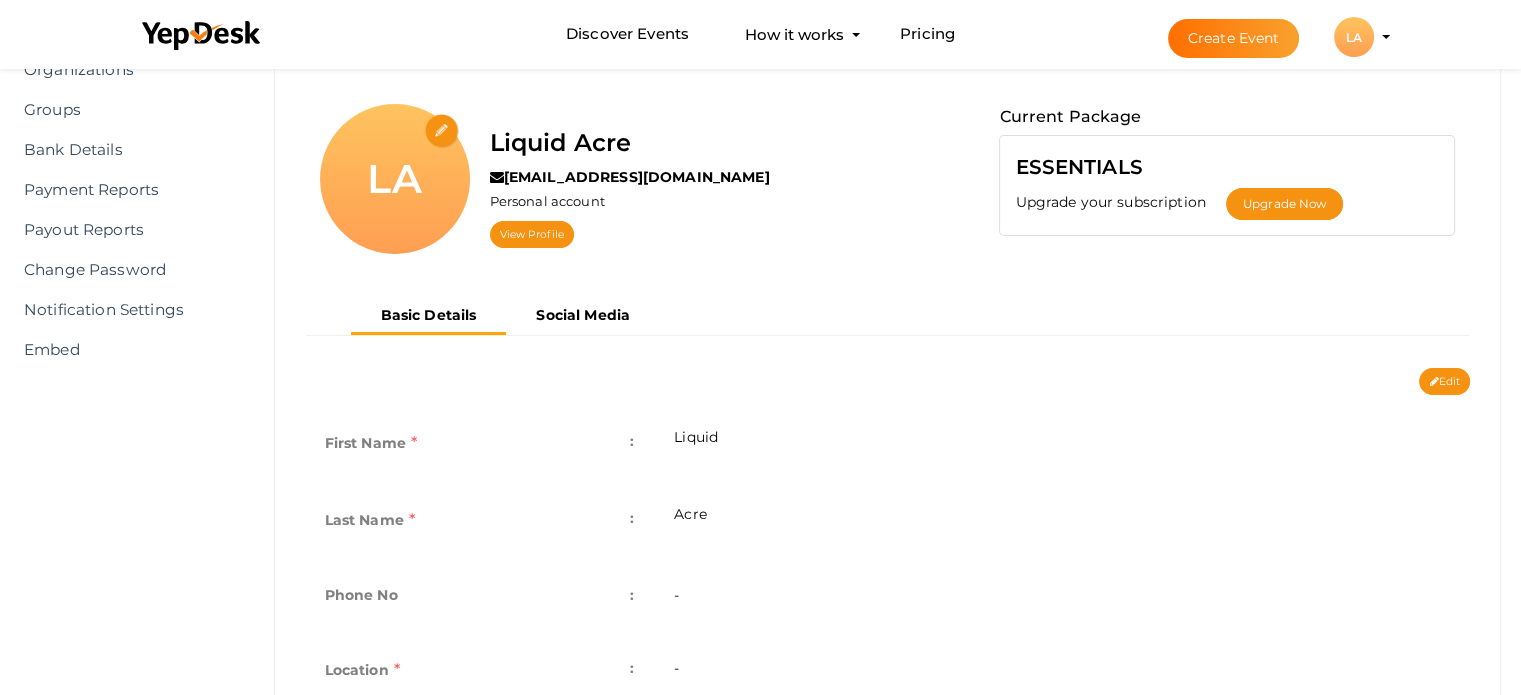 scroll, scrollTop: 32, scrollLeft: 0, axis: vertical 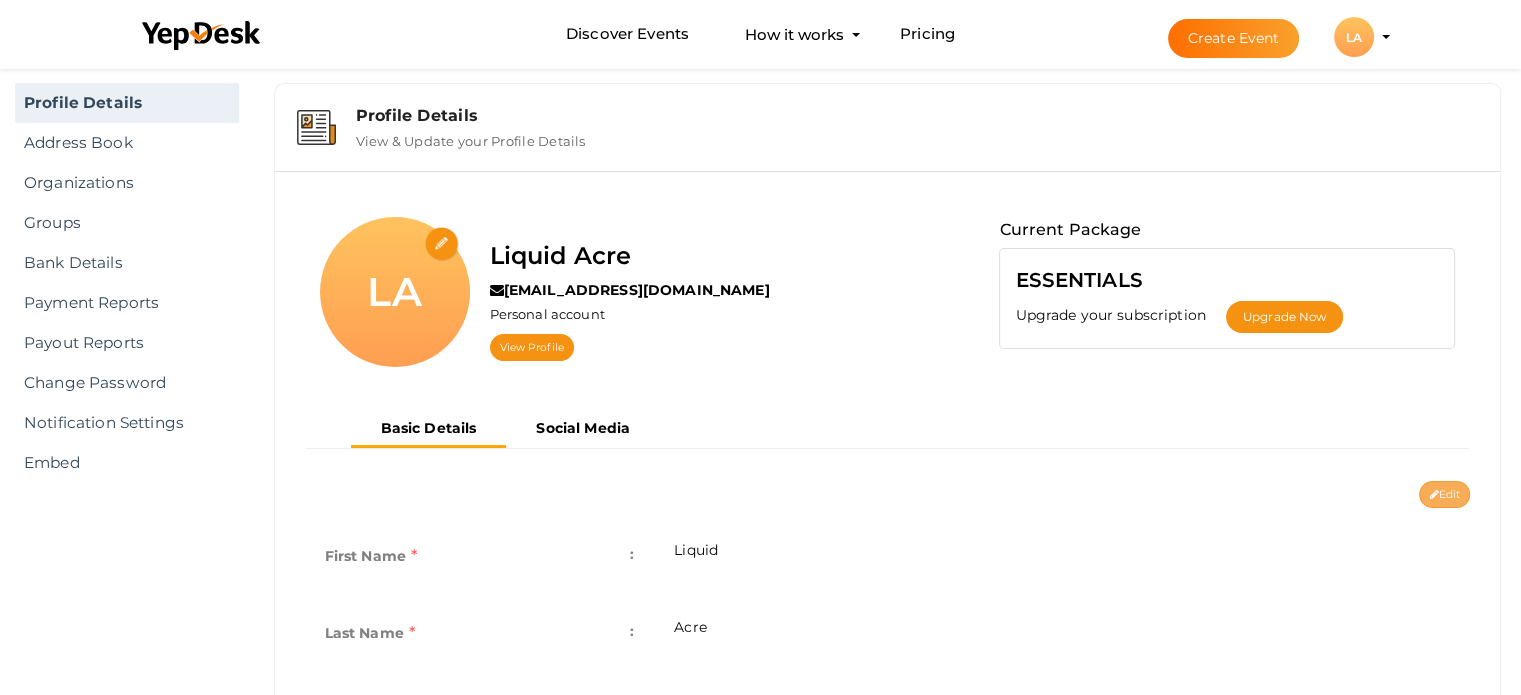 click on "Edit" at bounding box center (1444, 494) 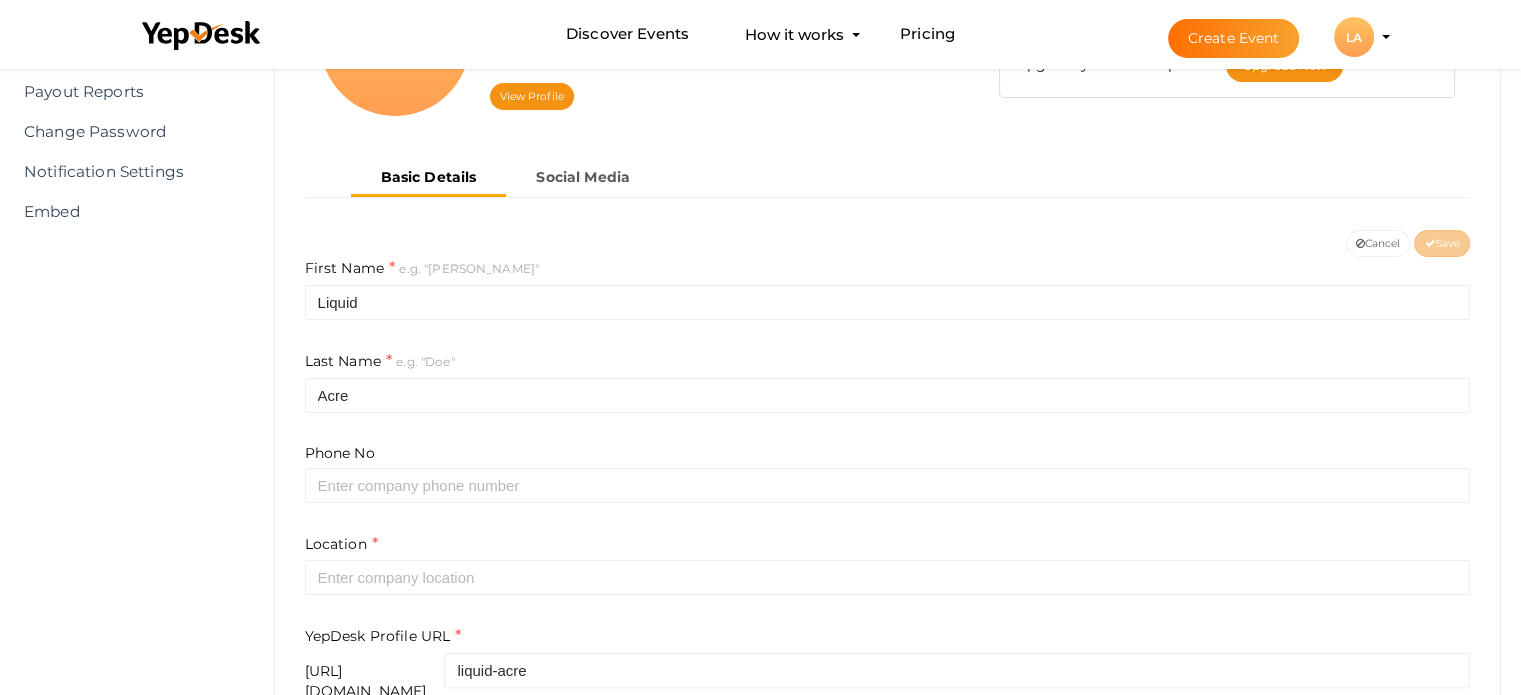 scroll, scrollTop: 332, scrollLeft: 0, axis: vertical 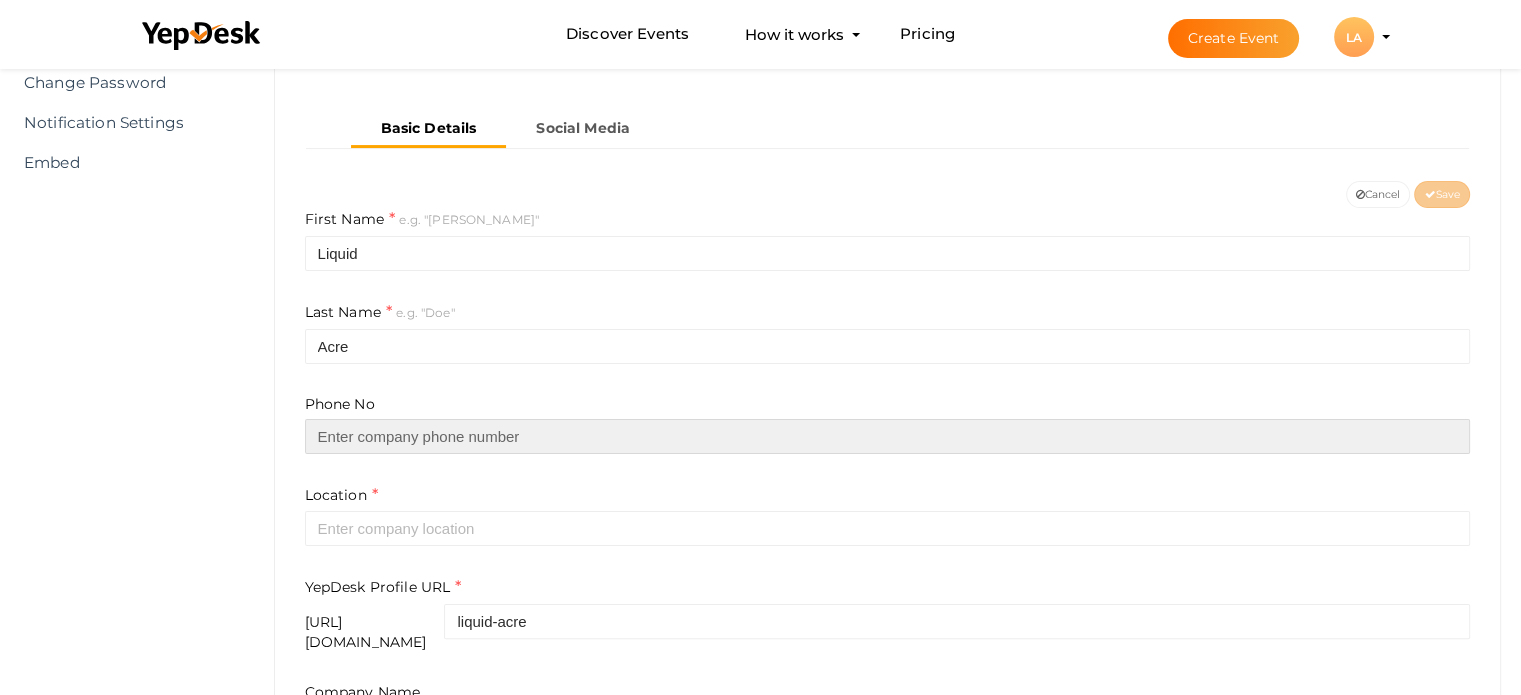 click at bounding box center (888, 436) 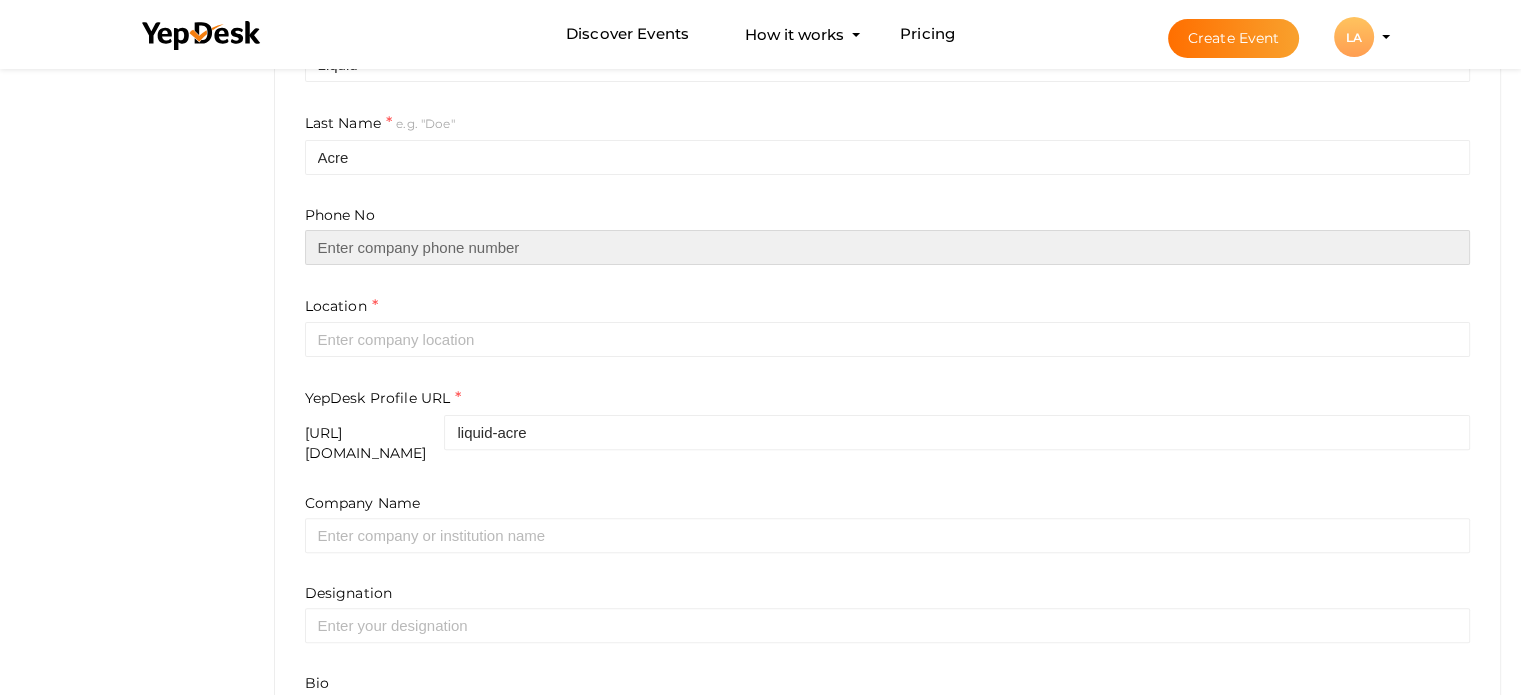 scroll, scrollTop: 532, scrollLeft: 0, axis: vertical 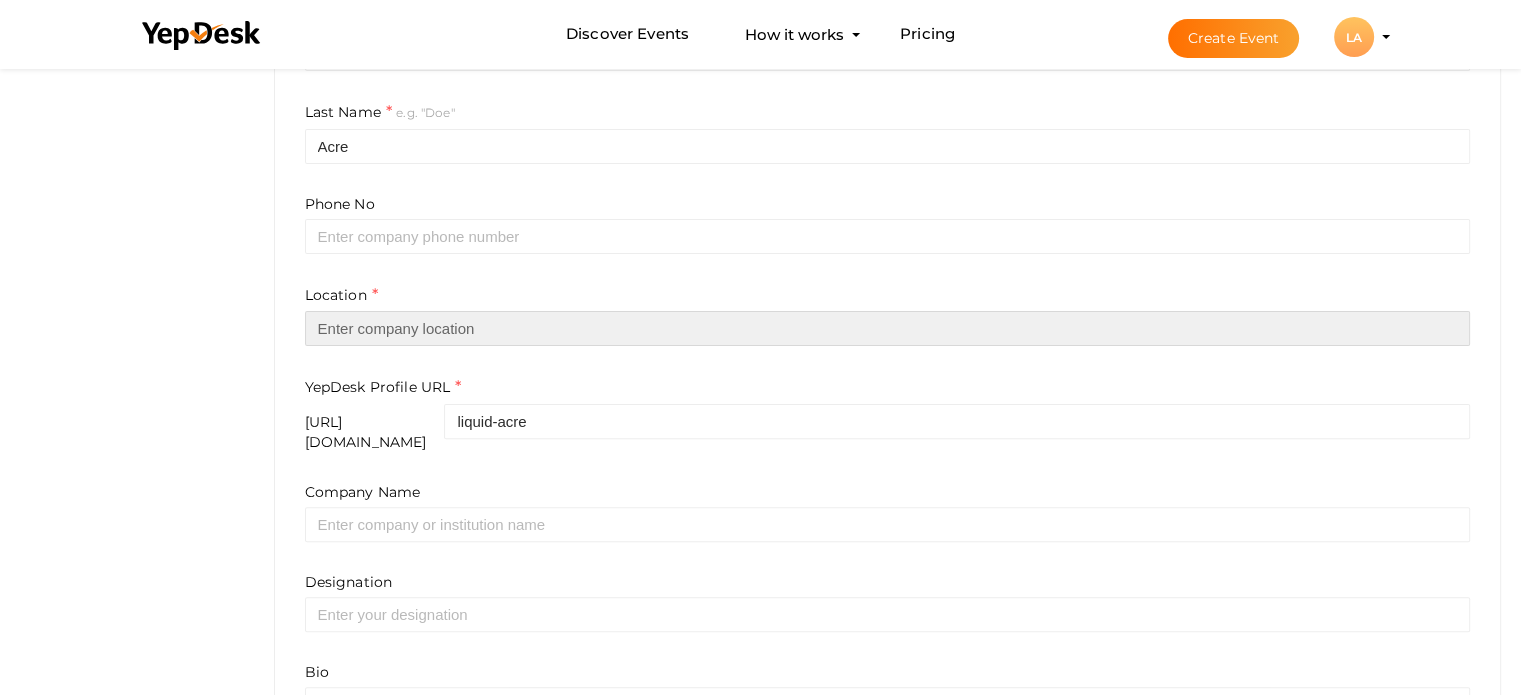 click at bounding box center [888, 328] 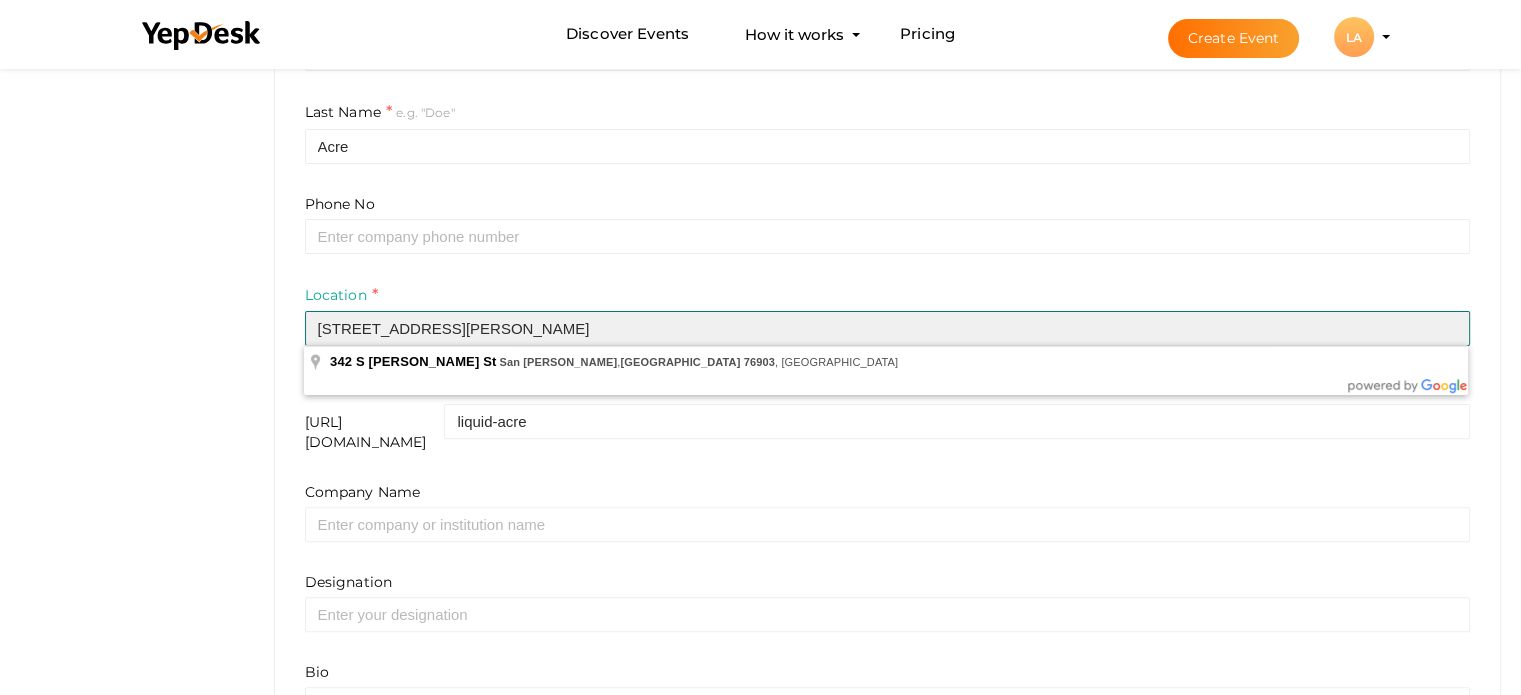 type on "[STREET_ADDRESS][PERSON_NAME]" 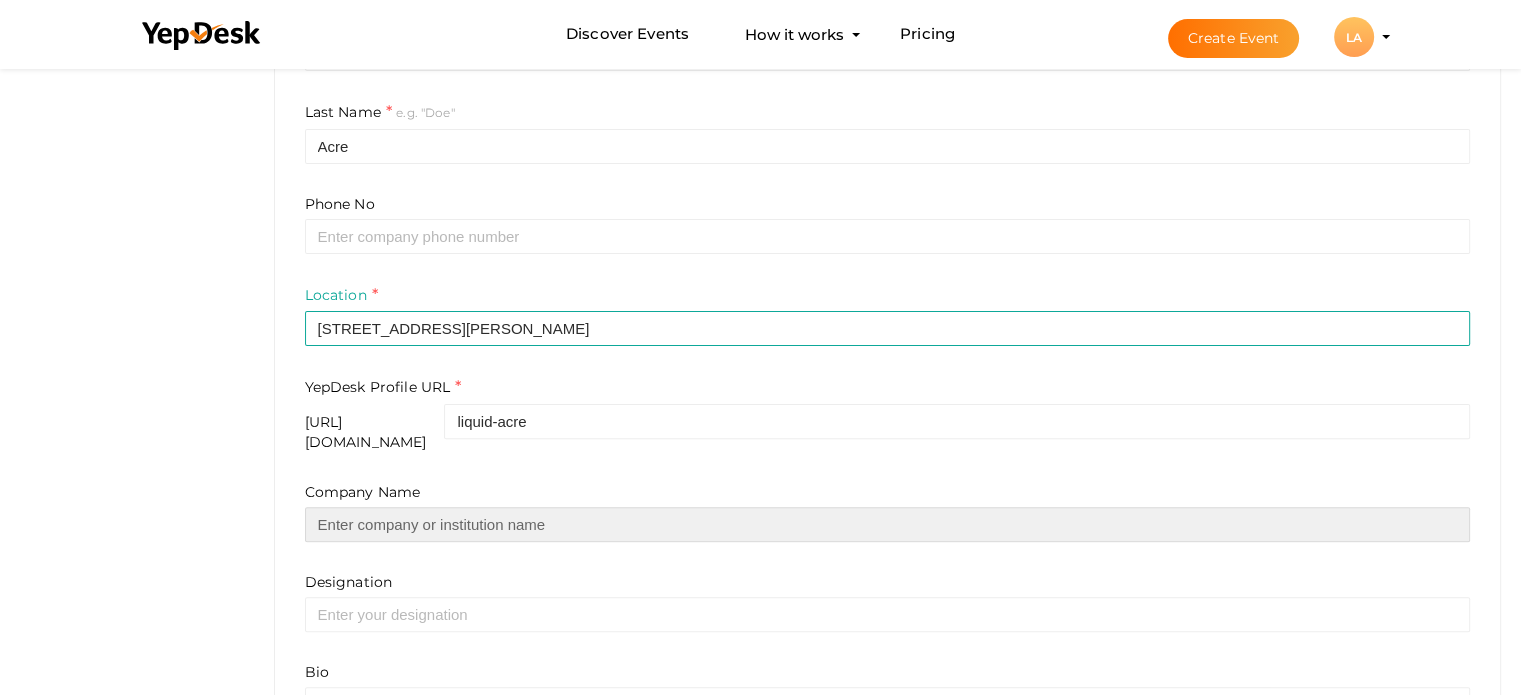 click at bounding box center [888, 524] 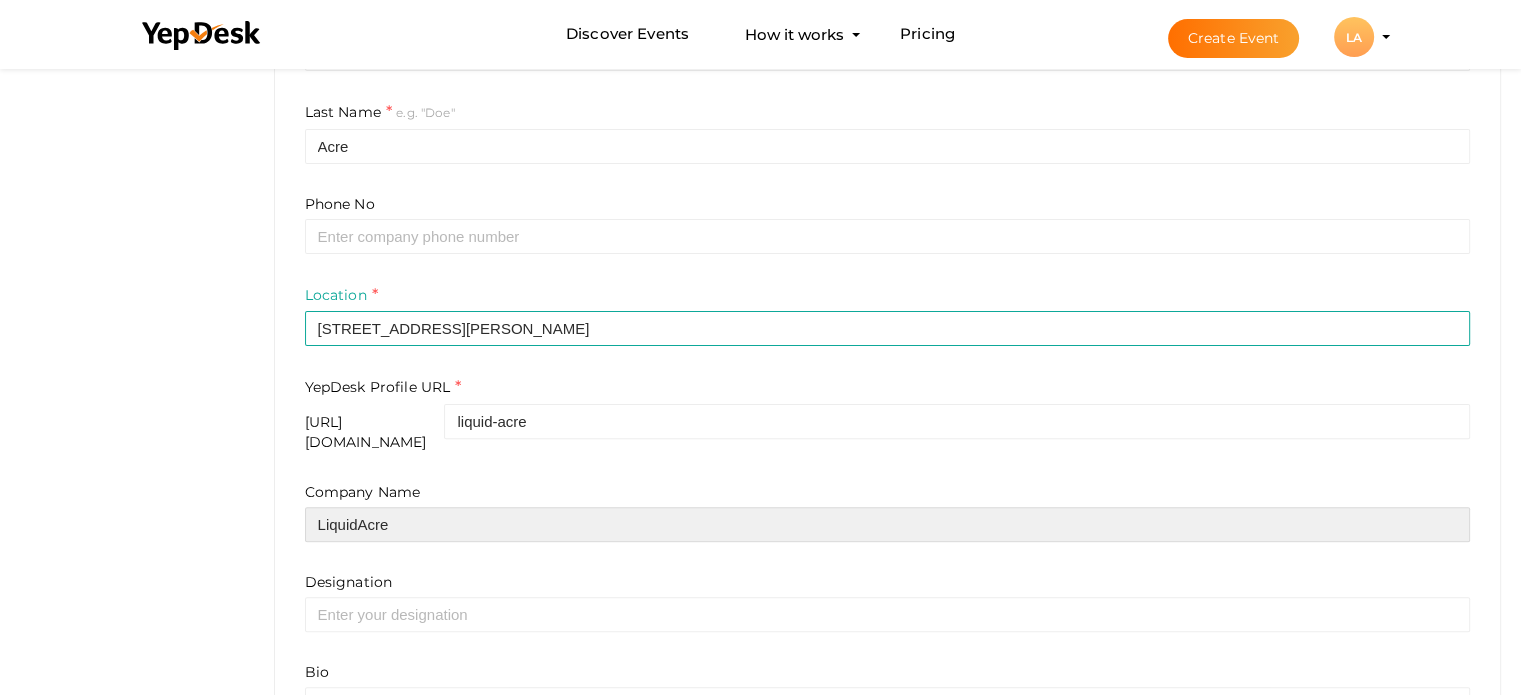 type on "LiquidAcre" 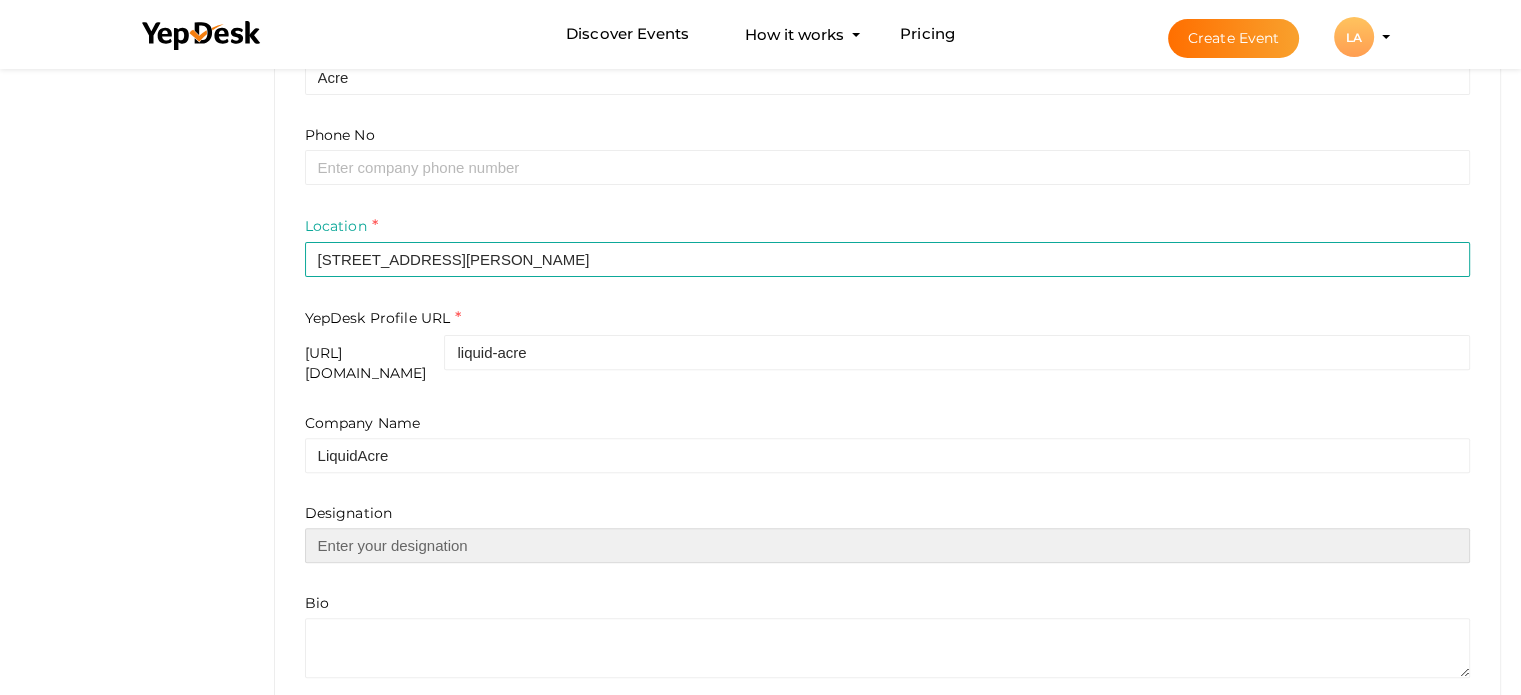 scroll, scrollTop: 632, scrollLeft: 0, axis: vertical 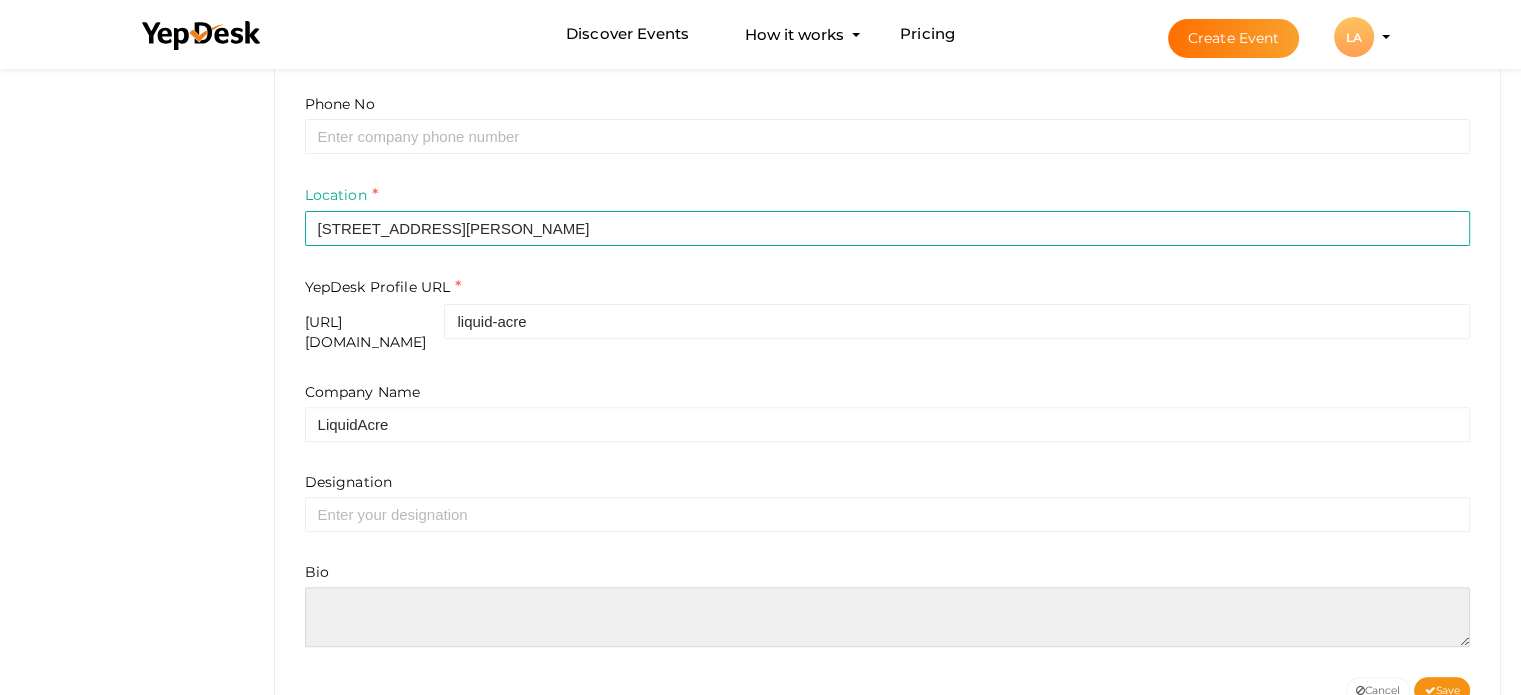click at bounding box center (888, 617) 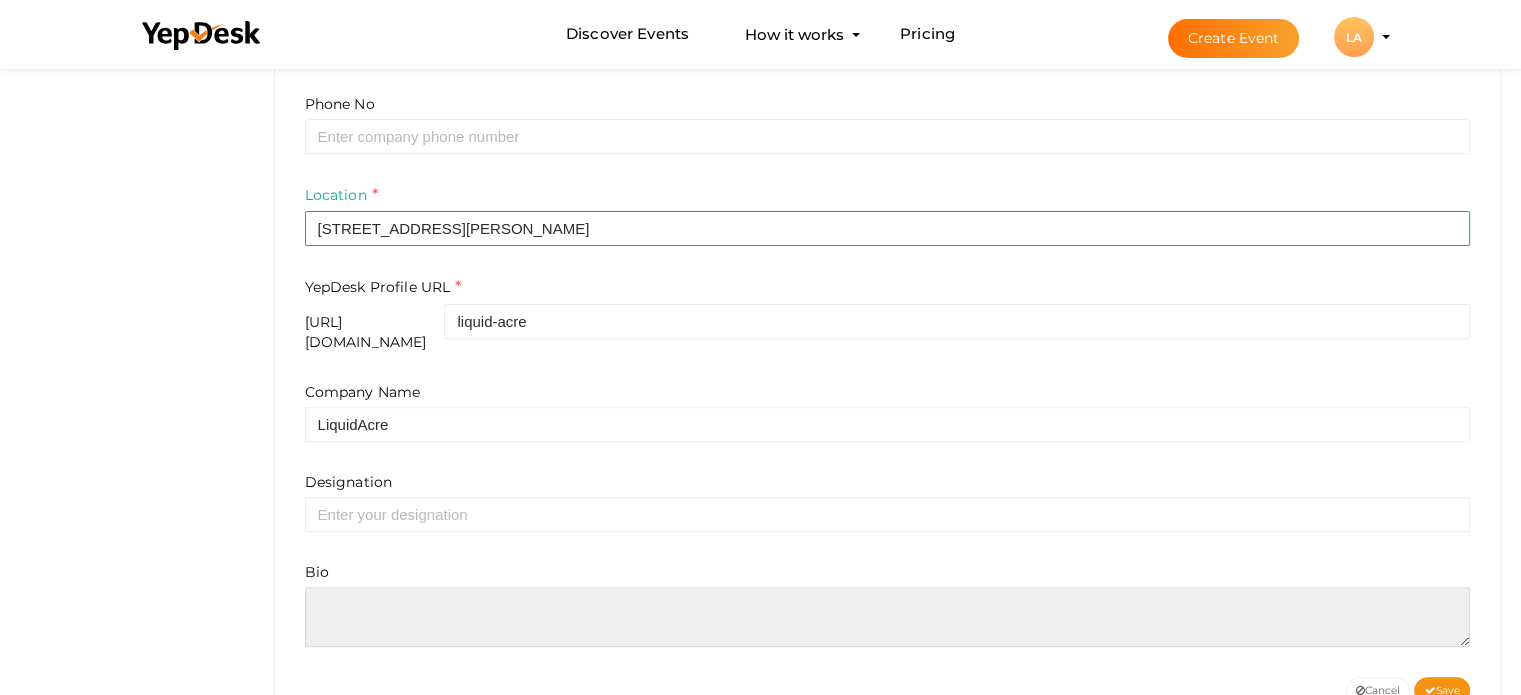 paste on "We are a cryptocurrency real estate company that offers fractional acreage investments and ownership through the power of Non-fungible Tokens. We believe in everything blockchain, the immense advantages it provides to the future of finance, wealth, and prosperity." 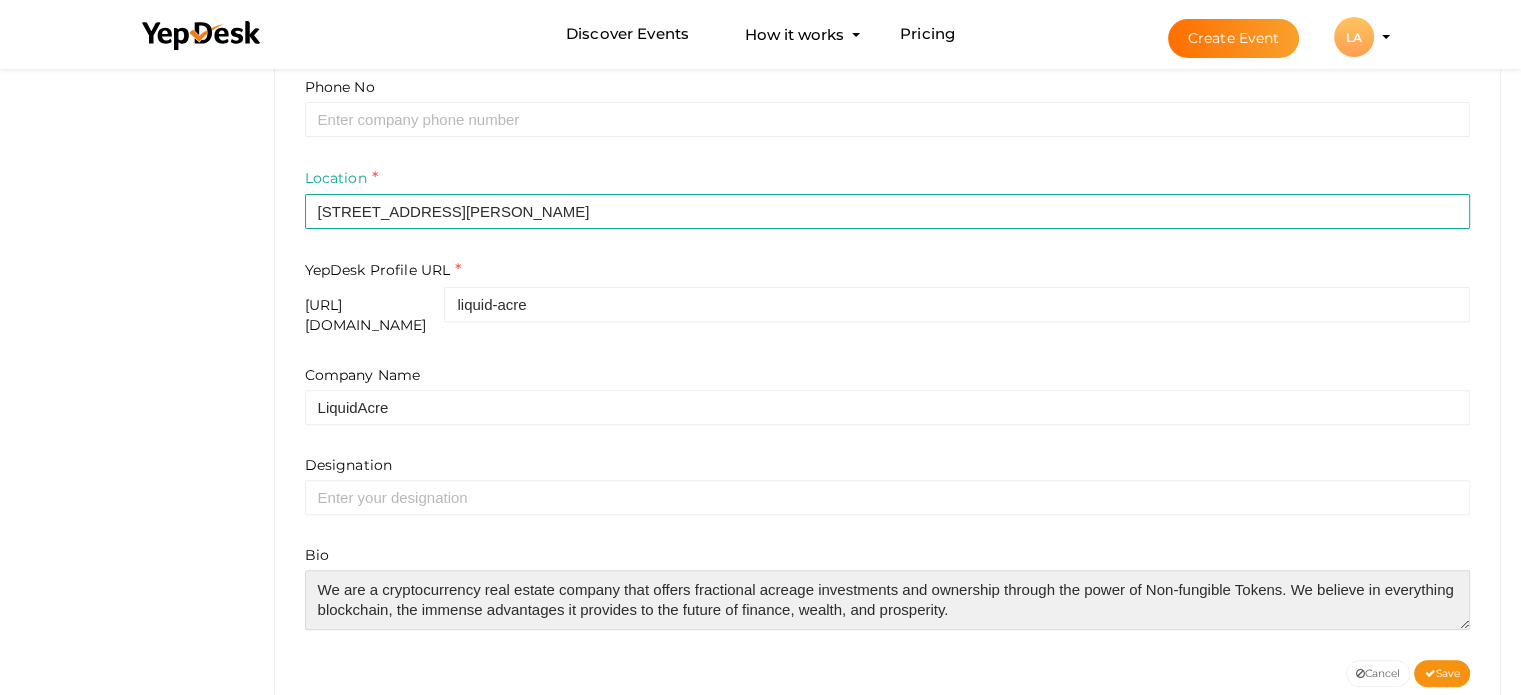 scroll, scrollTop: 681, scrollLeft: 0, axis: vertical 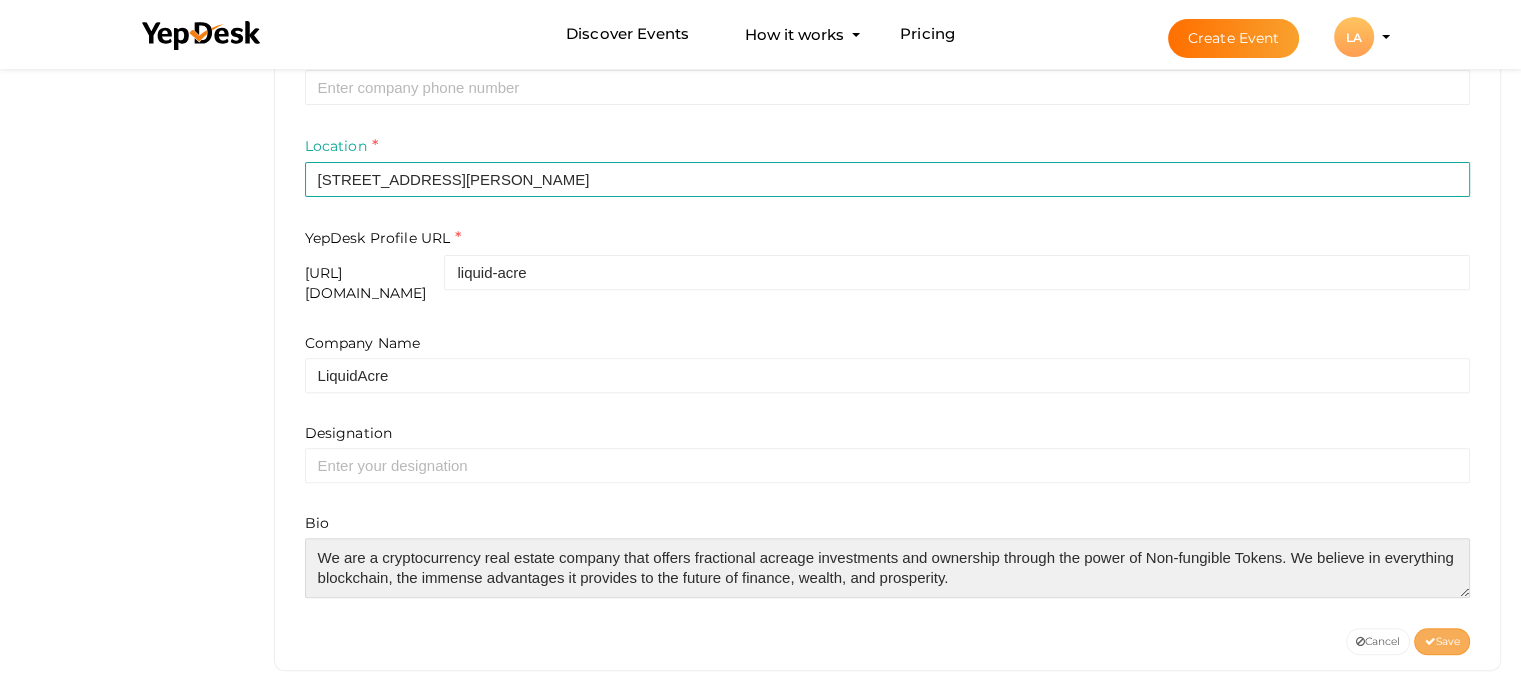 type on "We are a cryptocurrency real estate company that offers fractional acreage investments and ownership through the power of Non-fungible Tokens. We believe in everything blockchain, the immense advantages it provides to the future of finance, wealth, and prosperity." 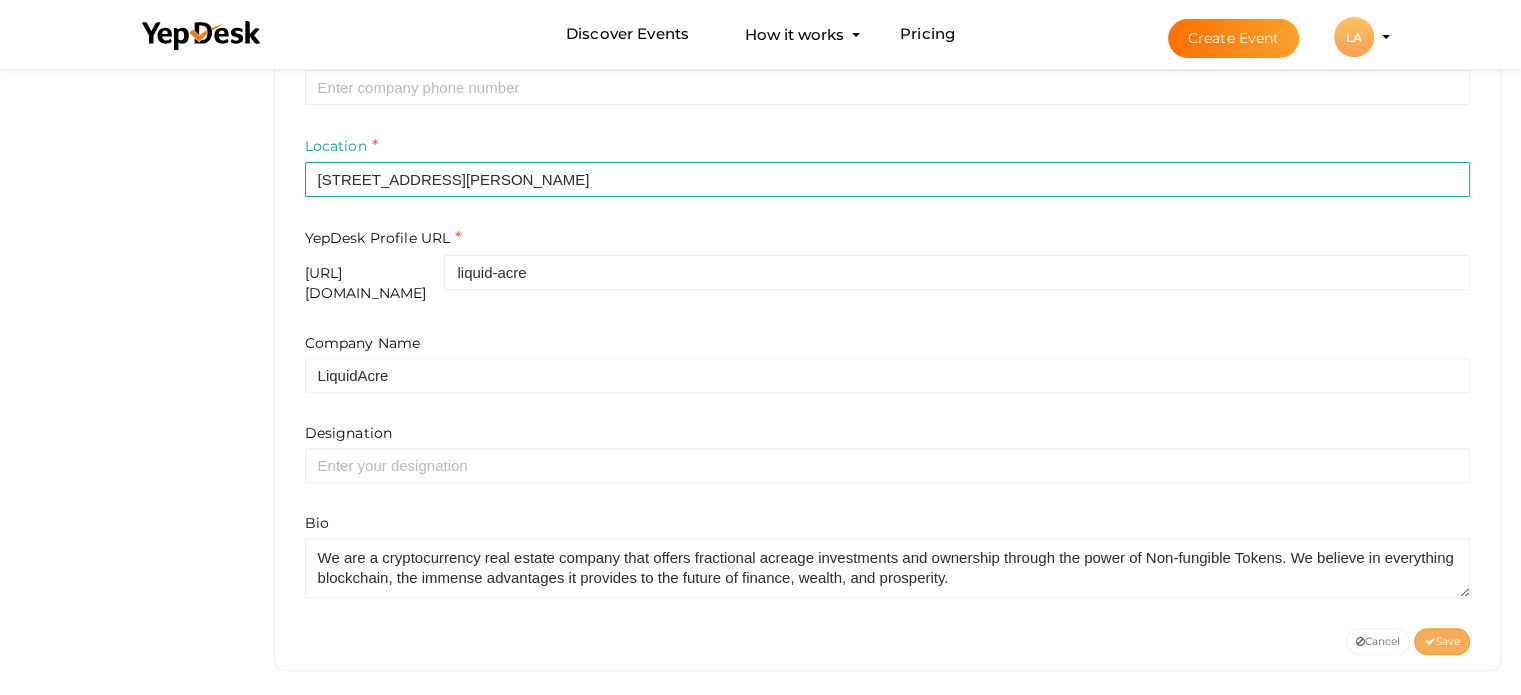 click on "Save" at bounding box center (1442, 641) 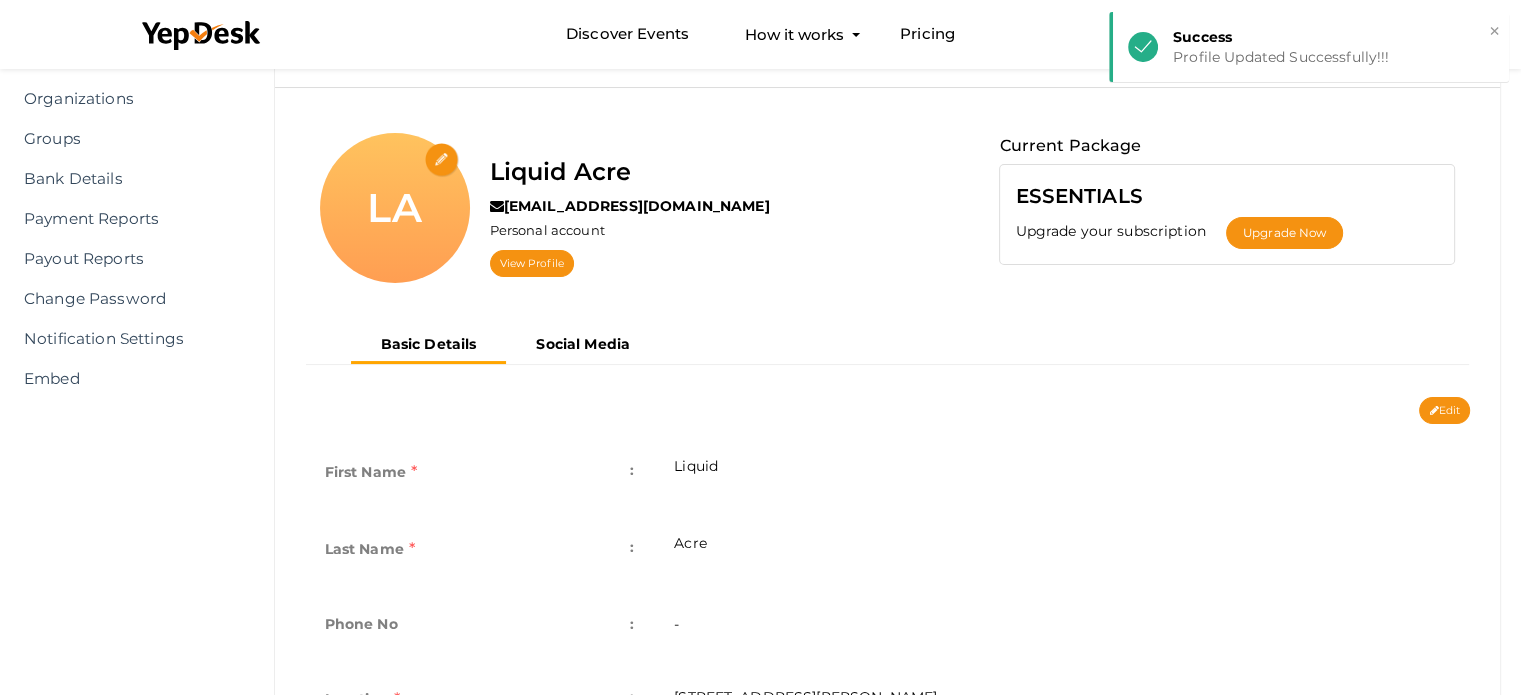 scroll, scrollTop: 83, scrollLeft: 0, axis: vertical 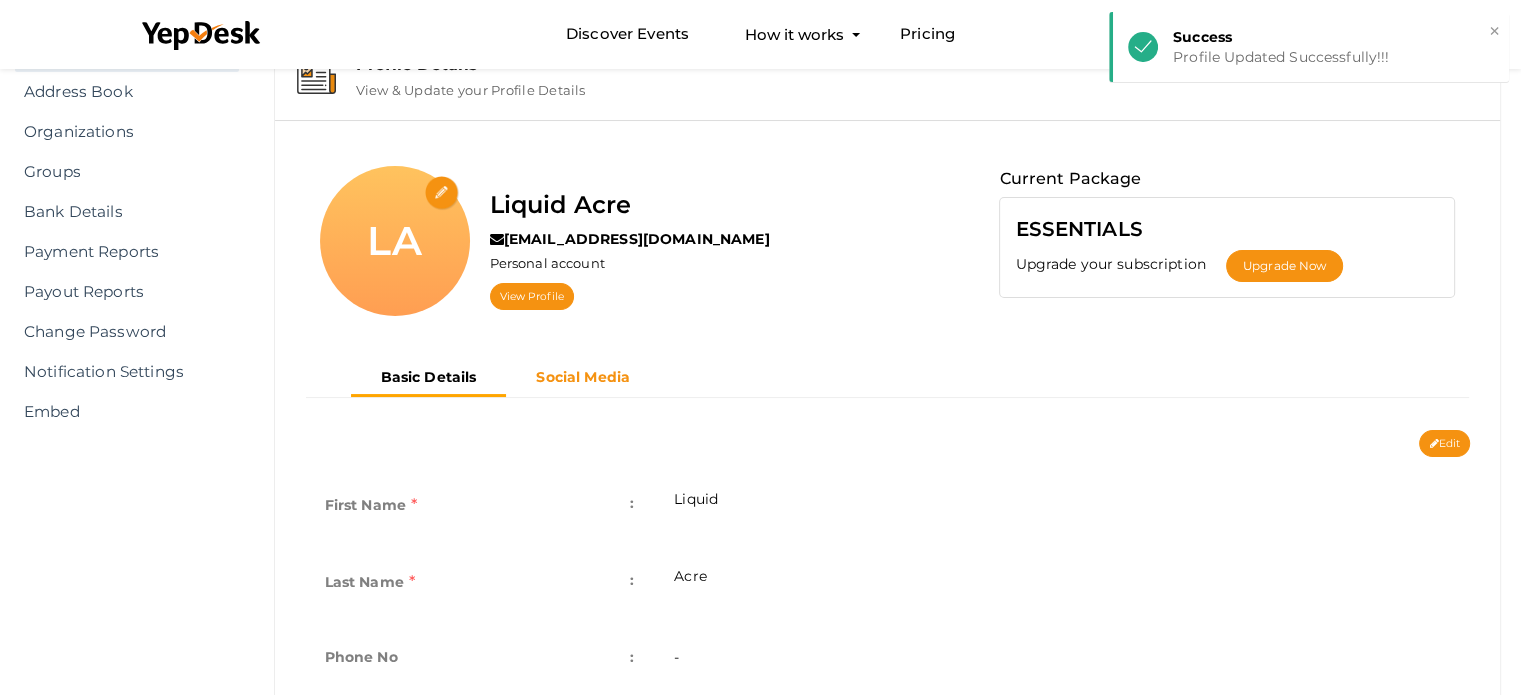 click on "Social Media" at bounding box center (583, 377) 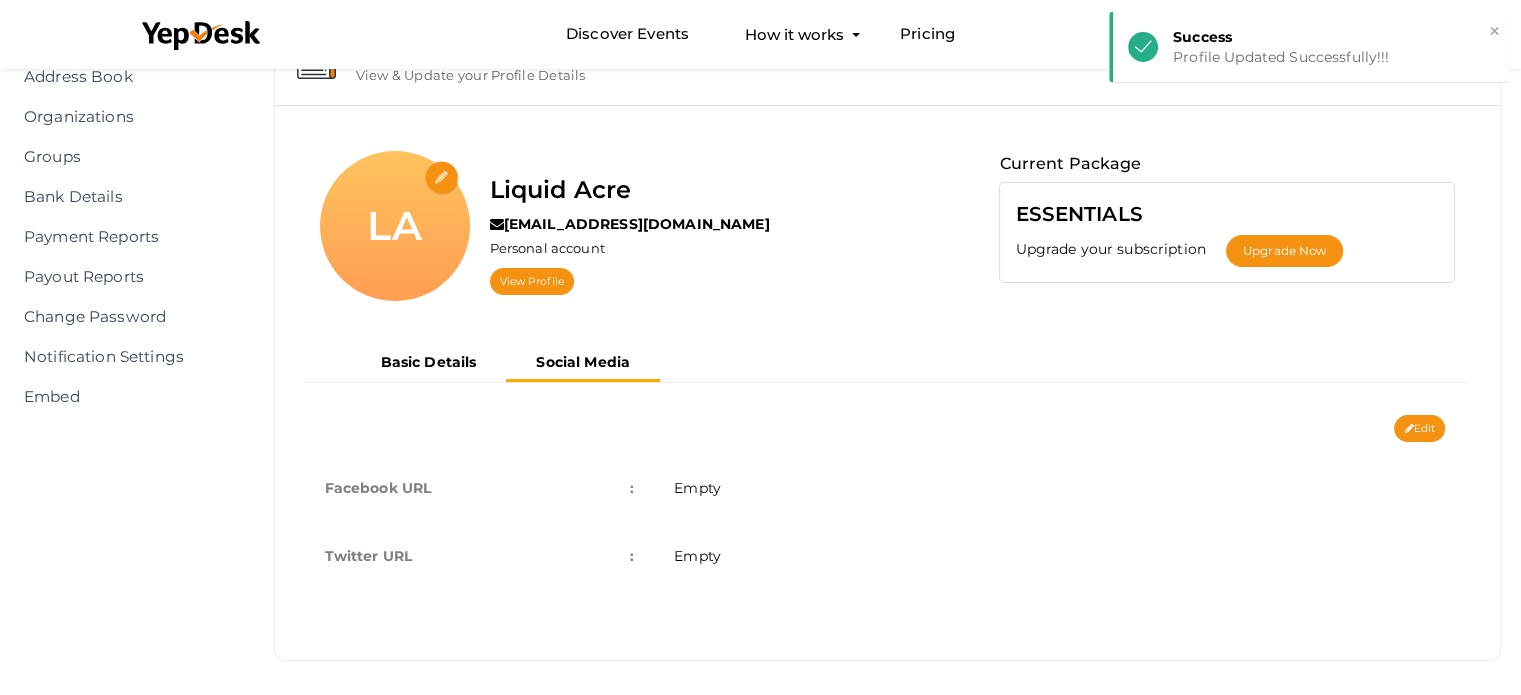 scroll, scrollTop: 102, scrollLeft: 0, axis: vertical 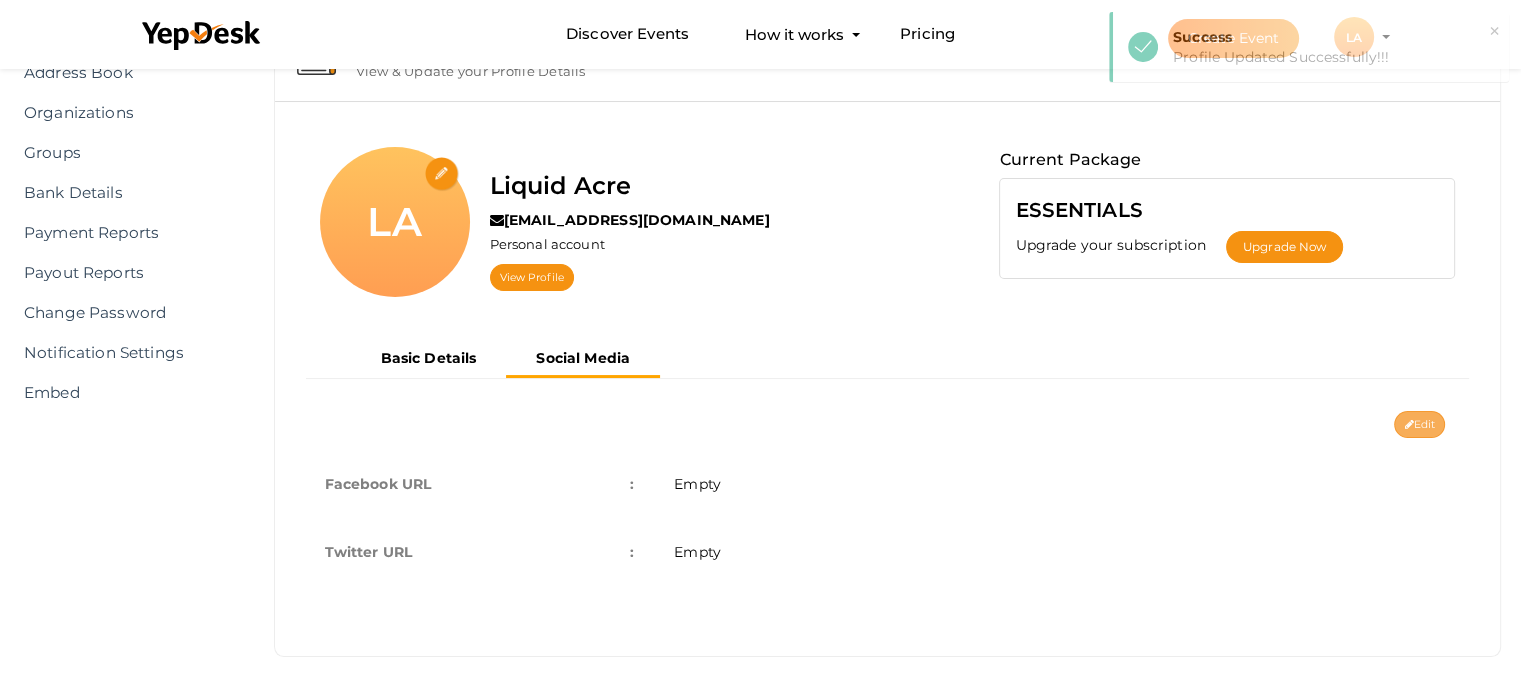 click on "Edit" at bounding box center [1419, 424] 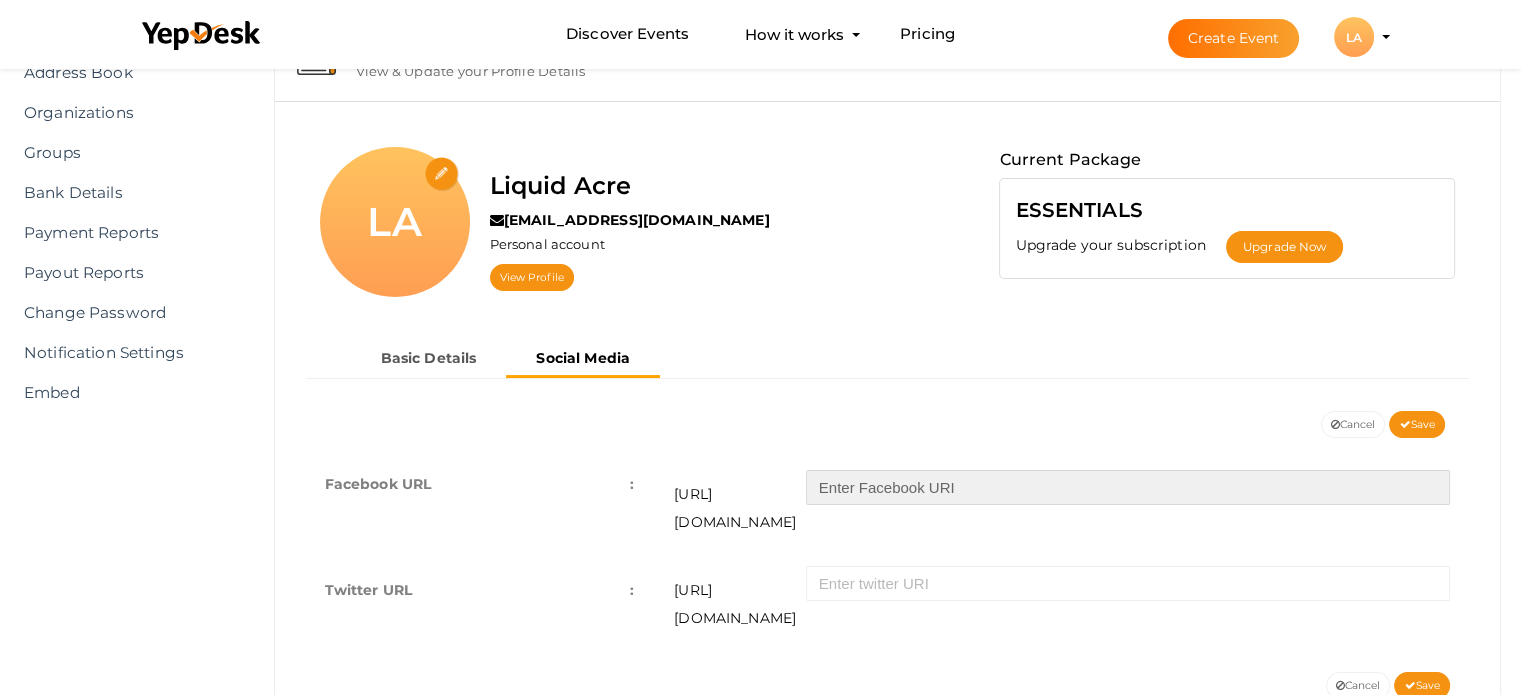 click at bounding box center (1128, 487) 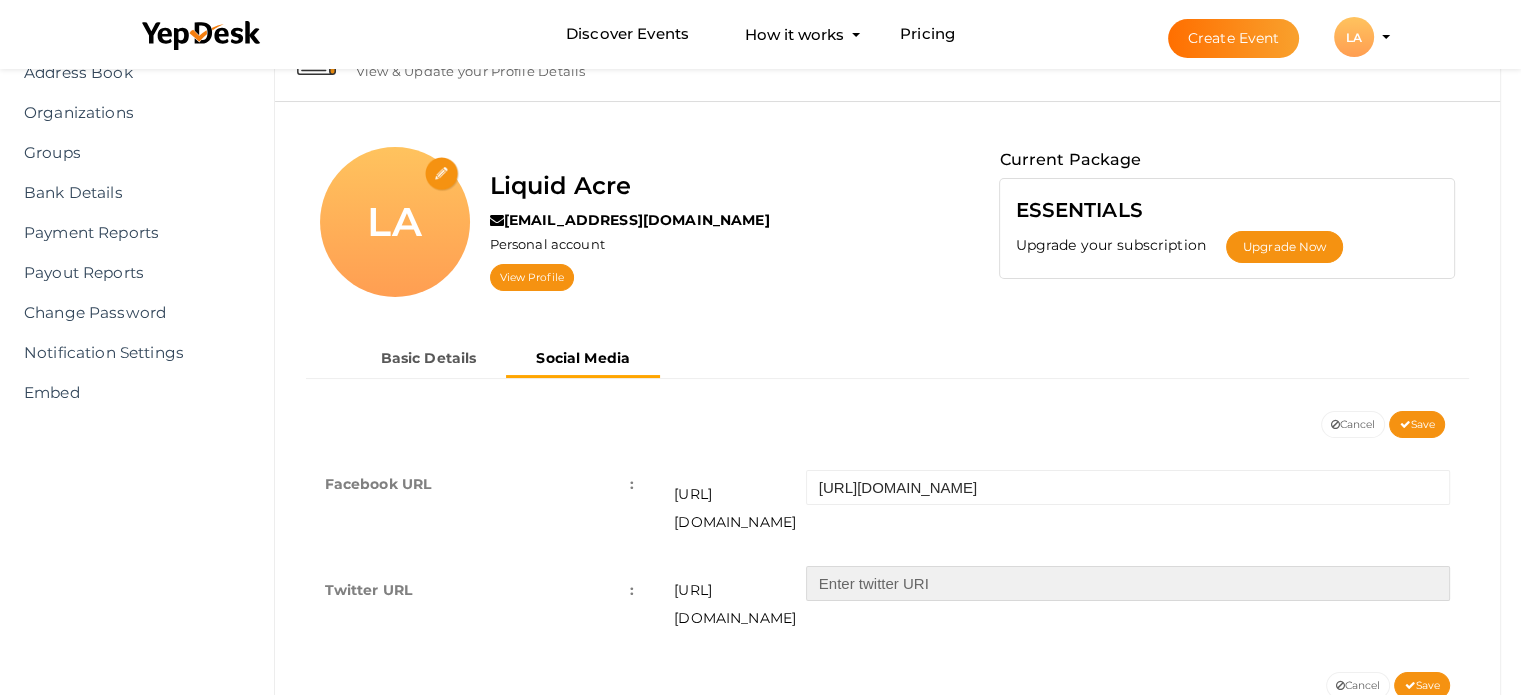 click at bounding box center [1128, 583] 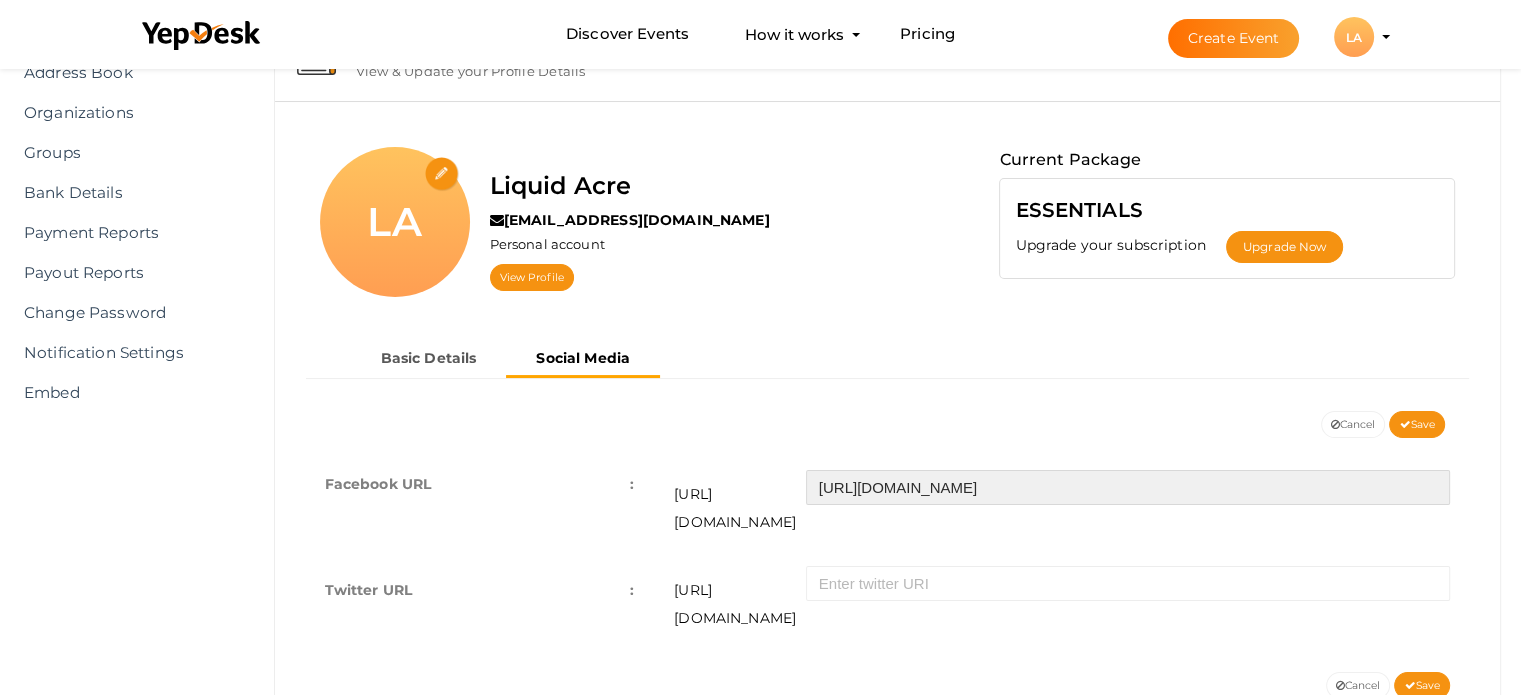 drag, startPoint x: 840, startPoint y: 485, endPoint x: 1016, endPoint y: 479, distance: 176.10225 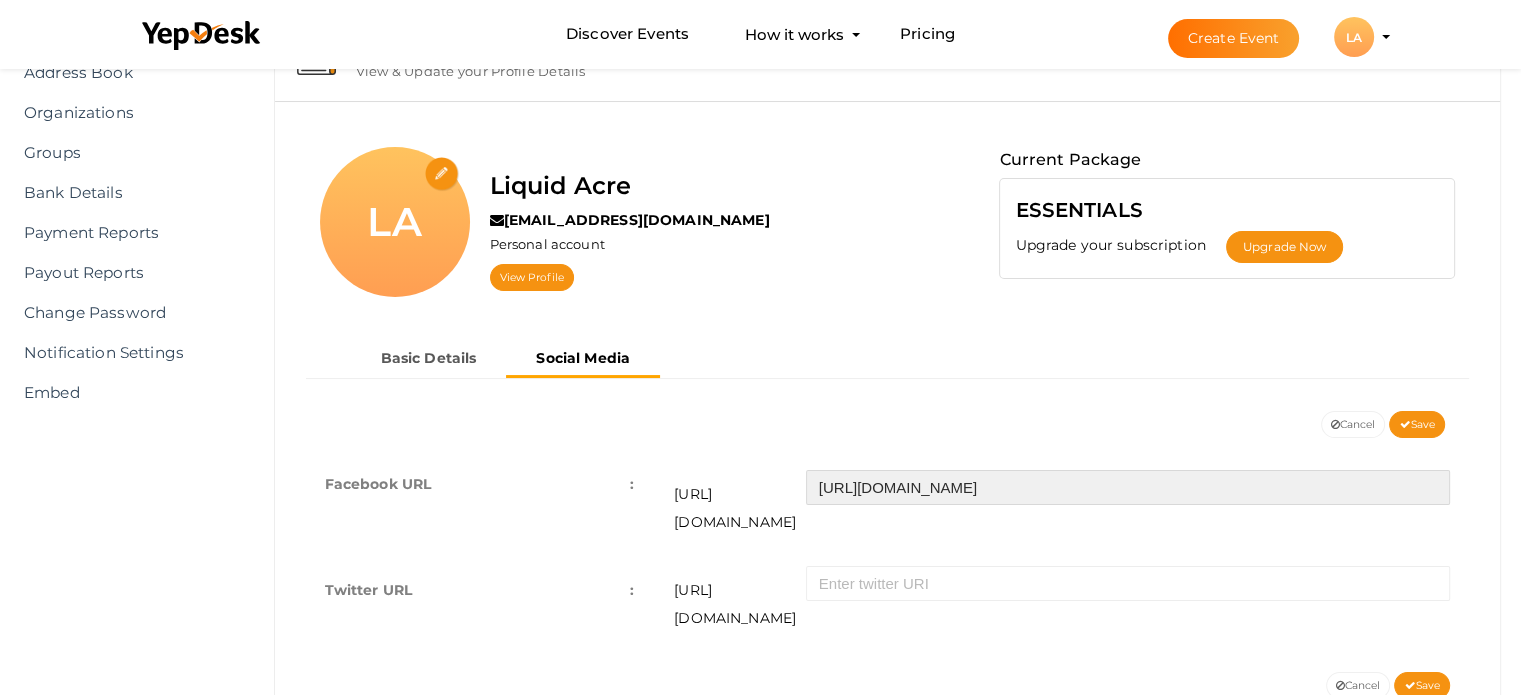 click on "https://www.facebook.com/LiquidAcre/" at bounding box center (1128, 487) 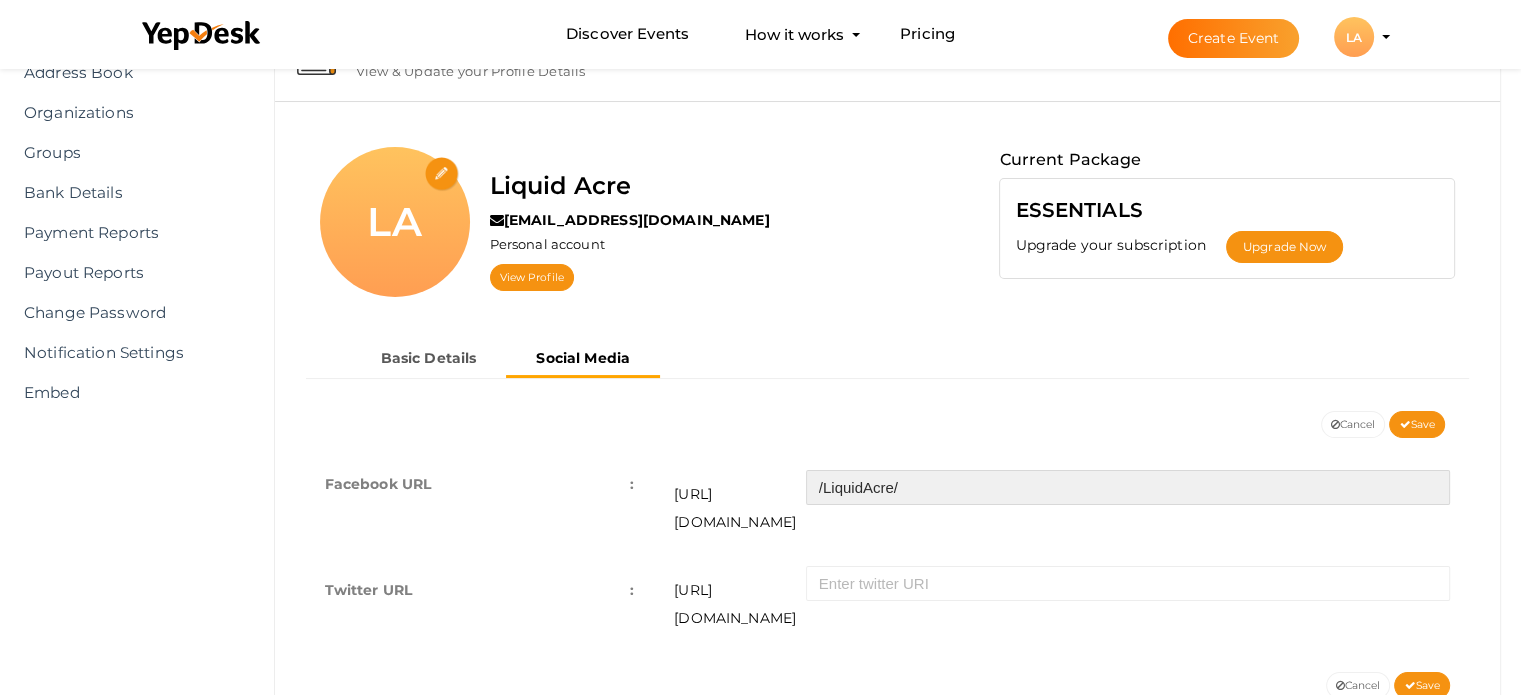 click on "/LiquidAcre/" at bounding box center [1128, 487] 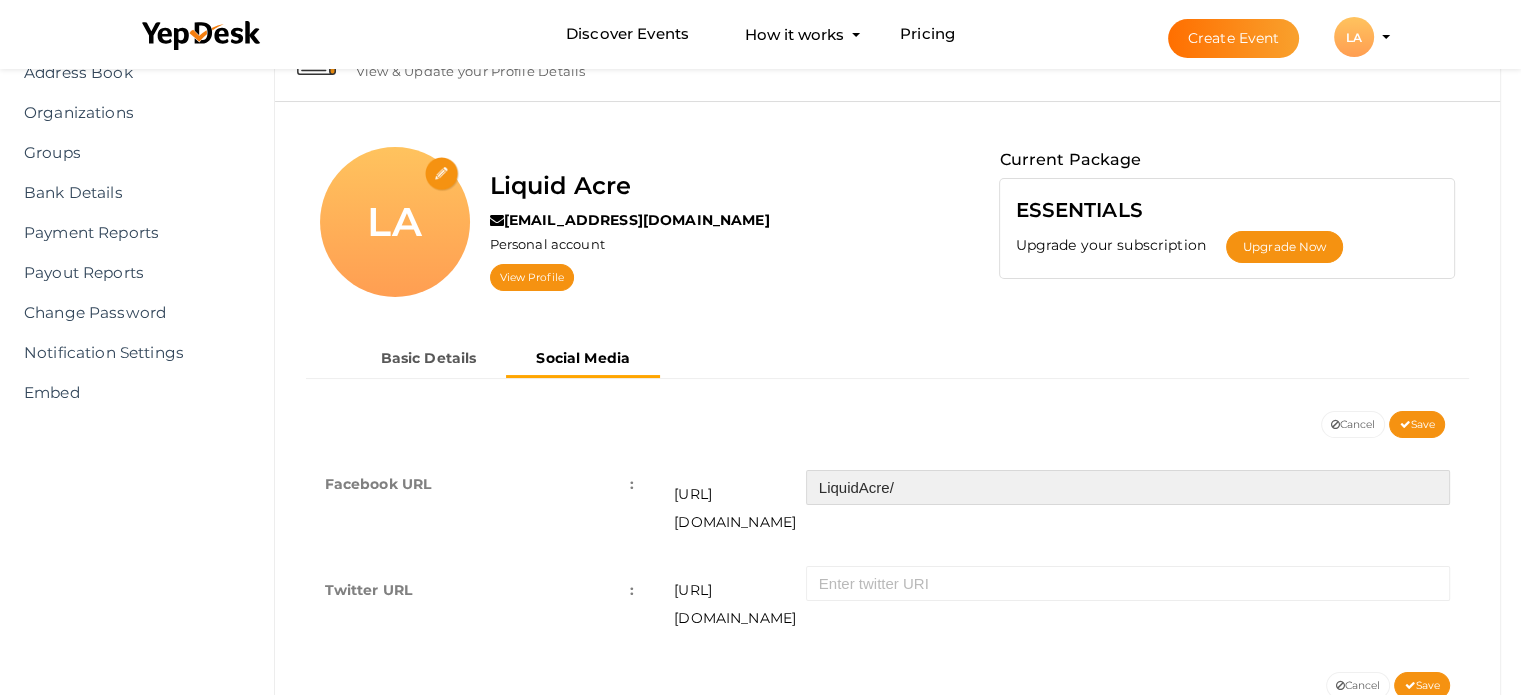 type on "LiquidAcre/" 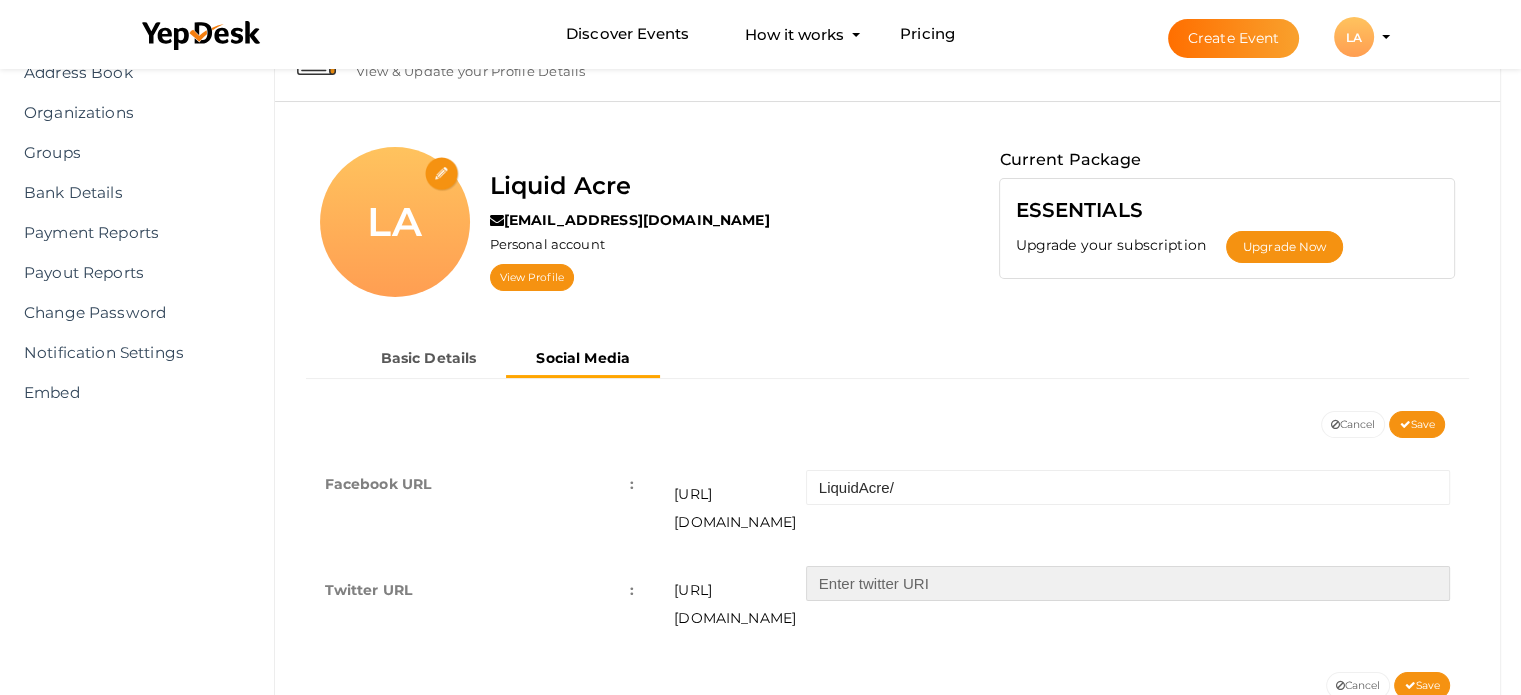 click at bounding box center [1128, 583] 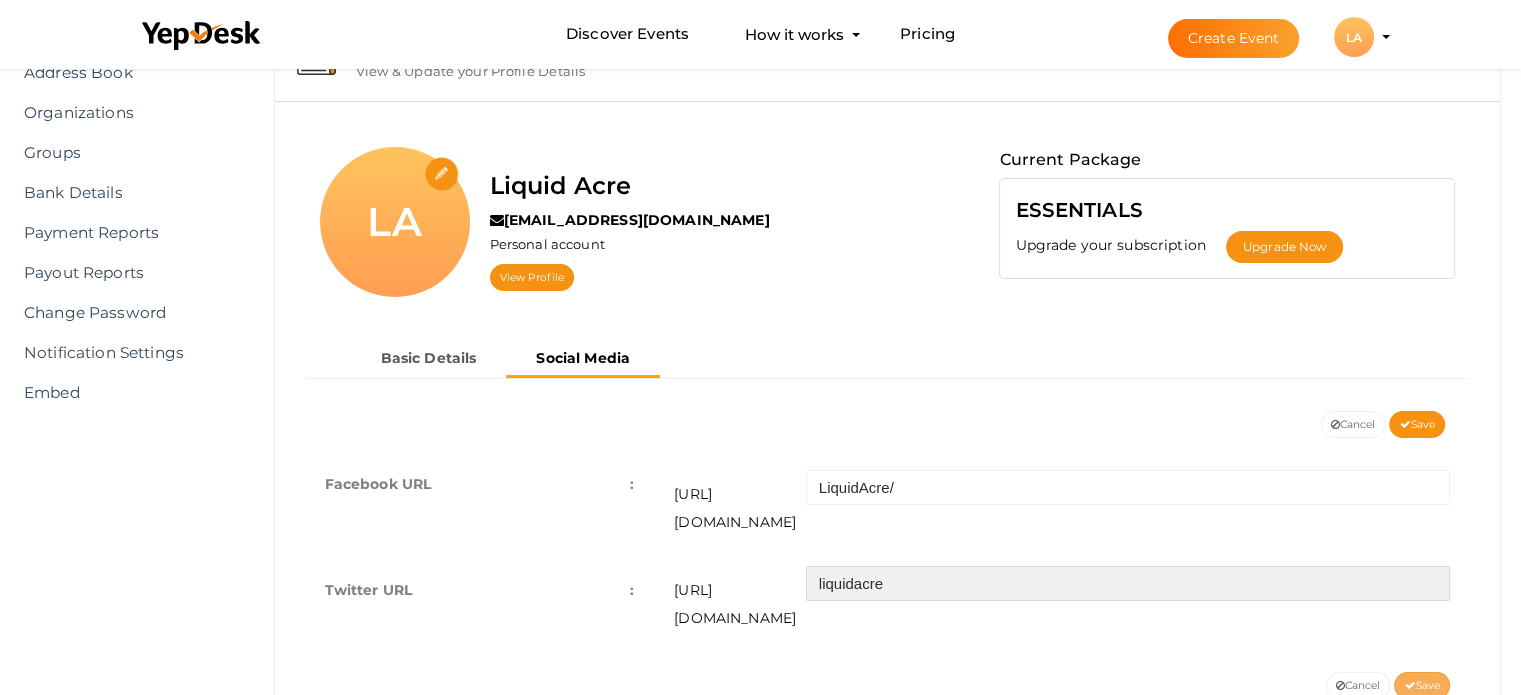 type on "liquidacre" 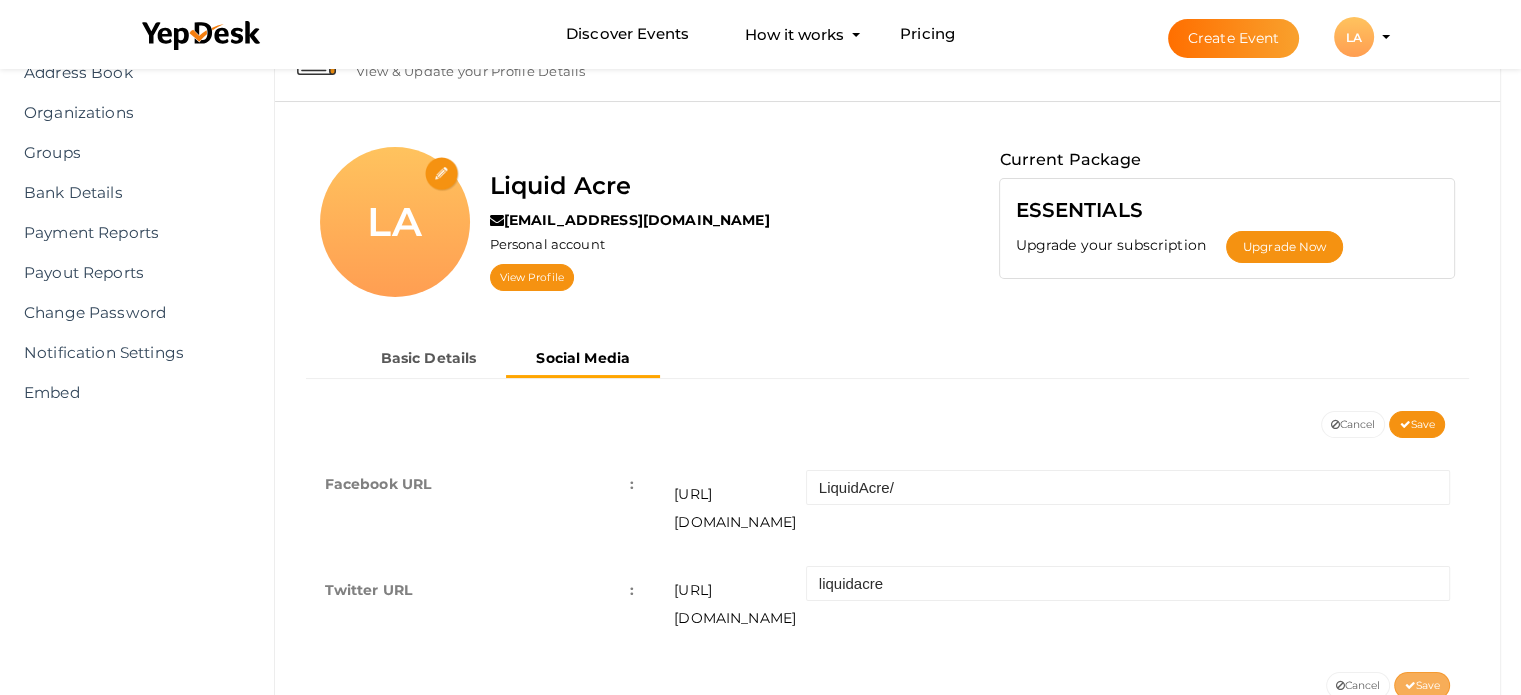 click on "Save" at bounding box center (1422, 685) 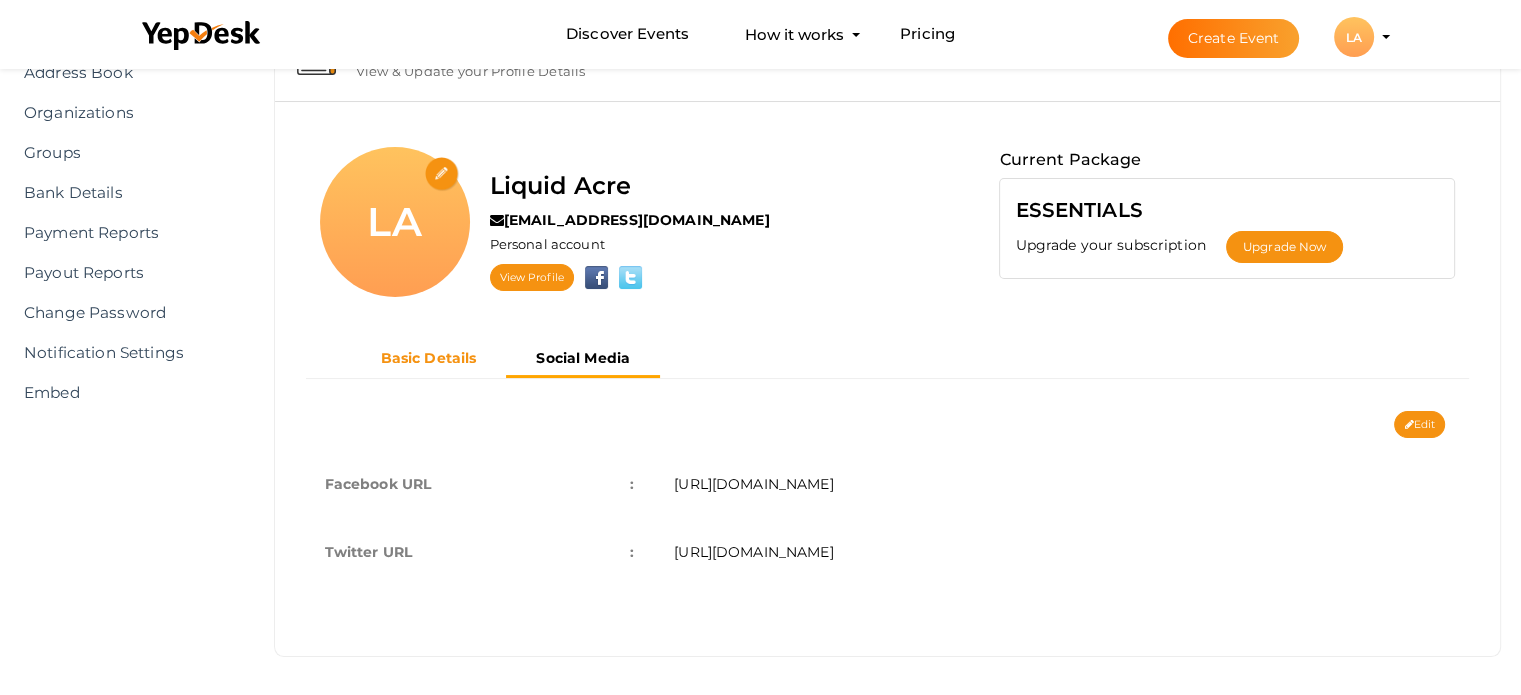 click on "Basic Details" at bounding box center (429, 358) 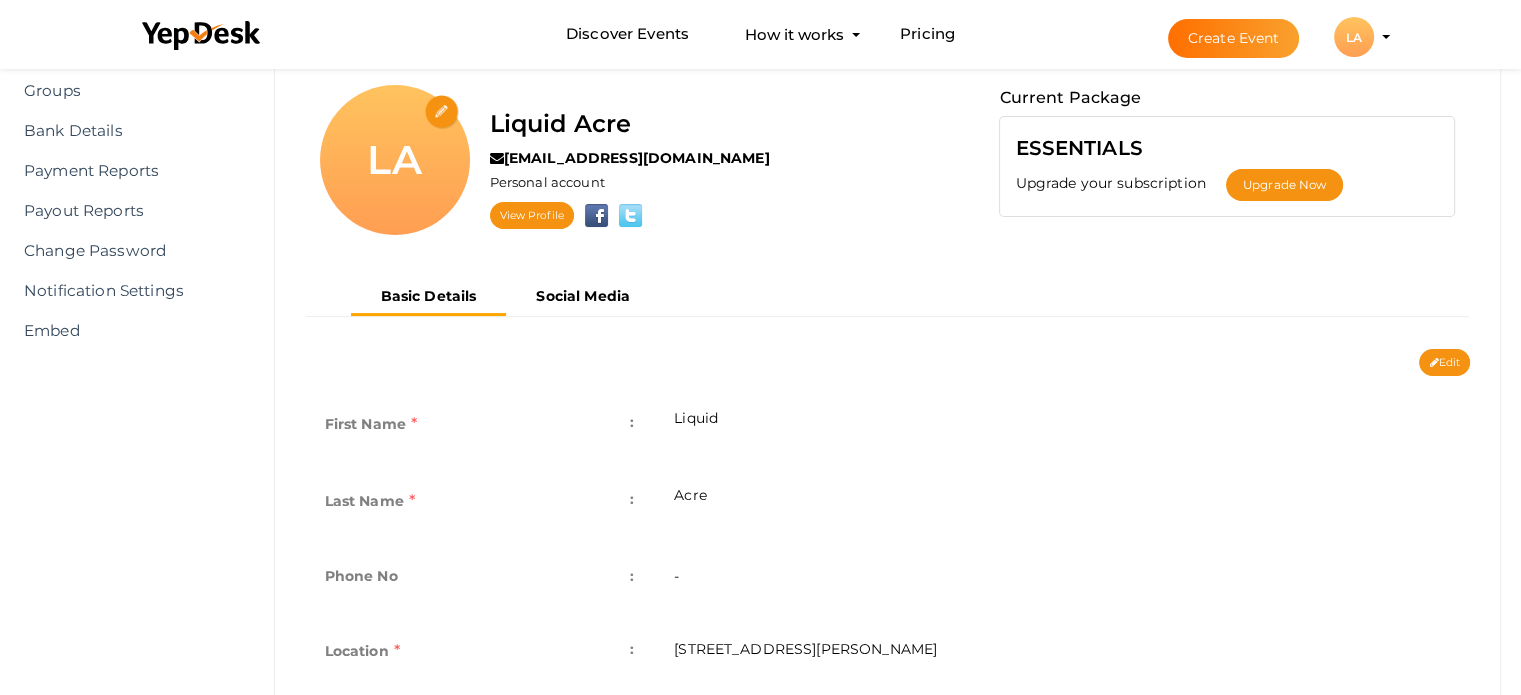 scroll, scrollTop: 0, scrollLeft: 0, axis: both 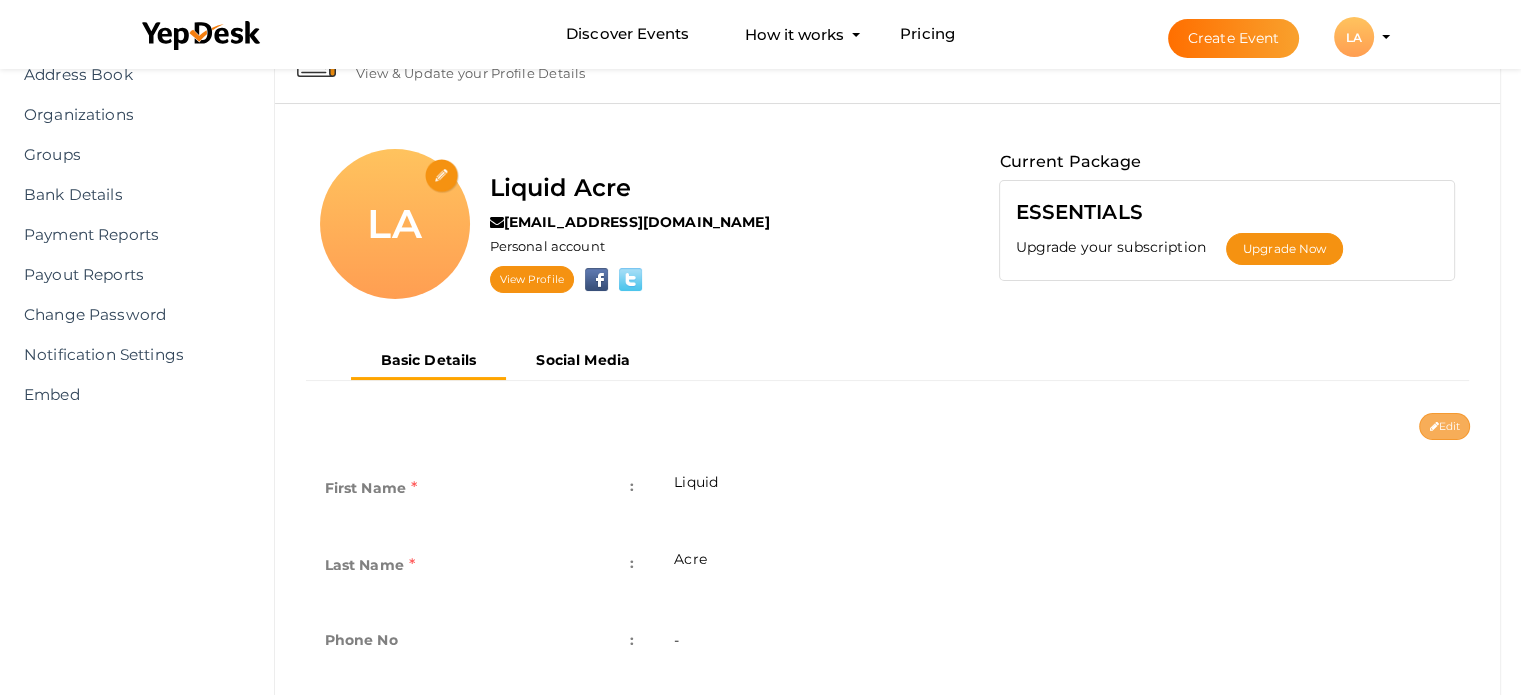 click on "Edit" at bounding box center (1444, 426) 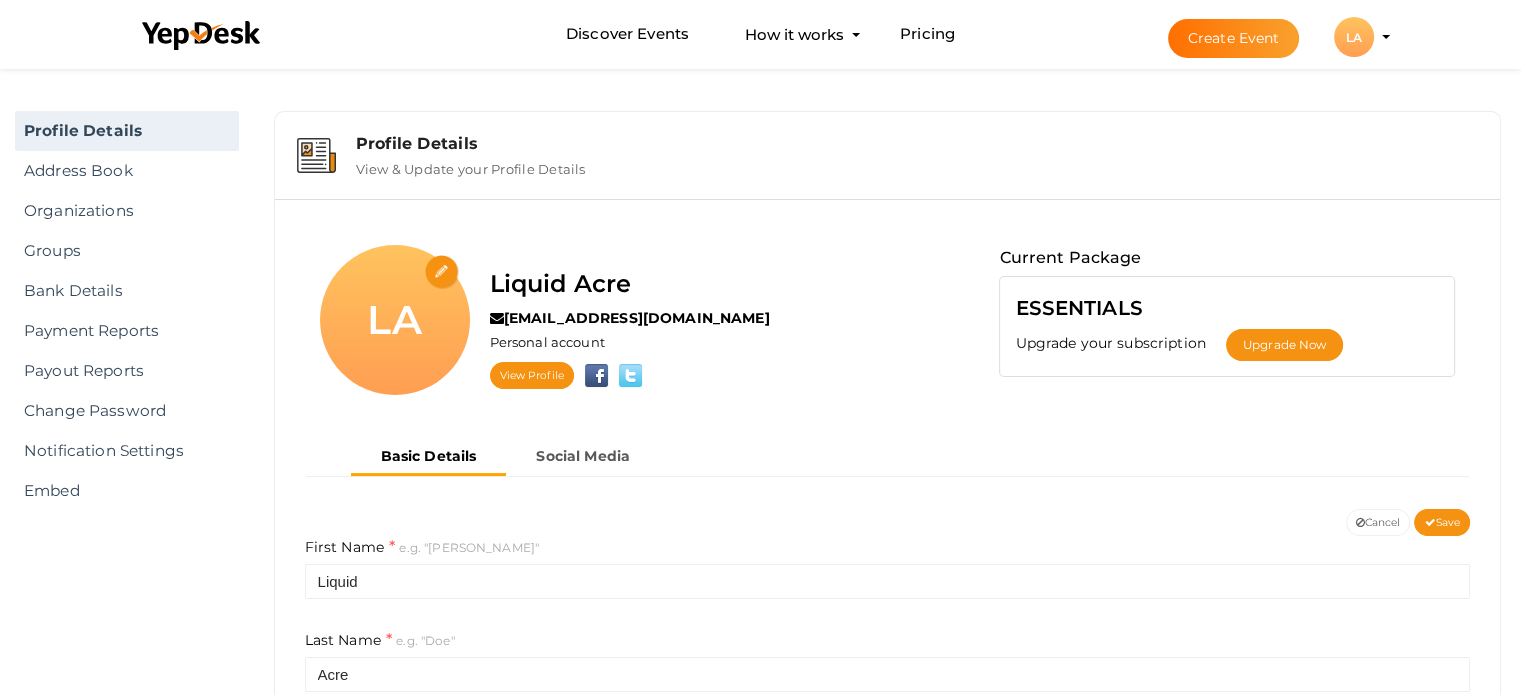 scroll, scrollTop: 0, scrollLeft: 0, axis: both 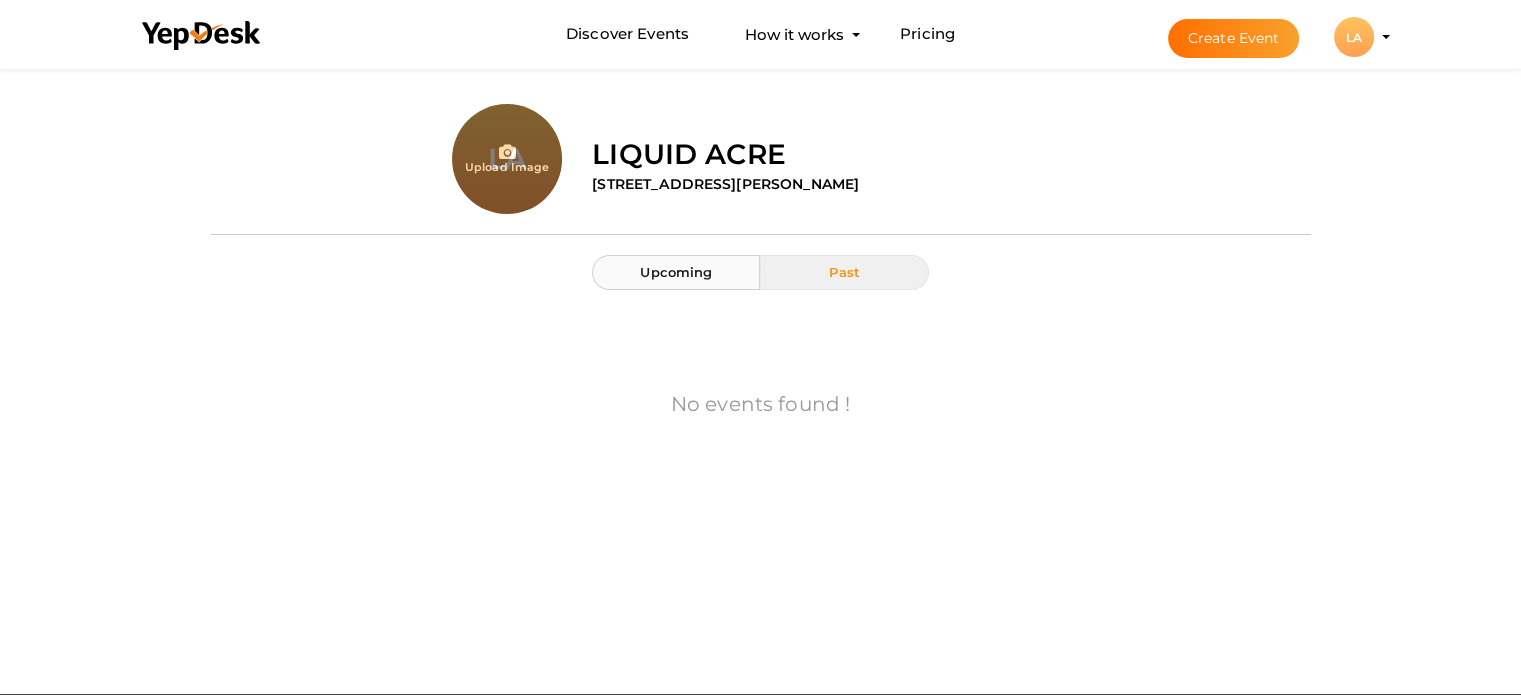 click on "Upcoming" at bounding box center (676, 272) 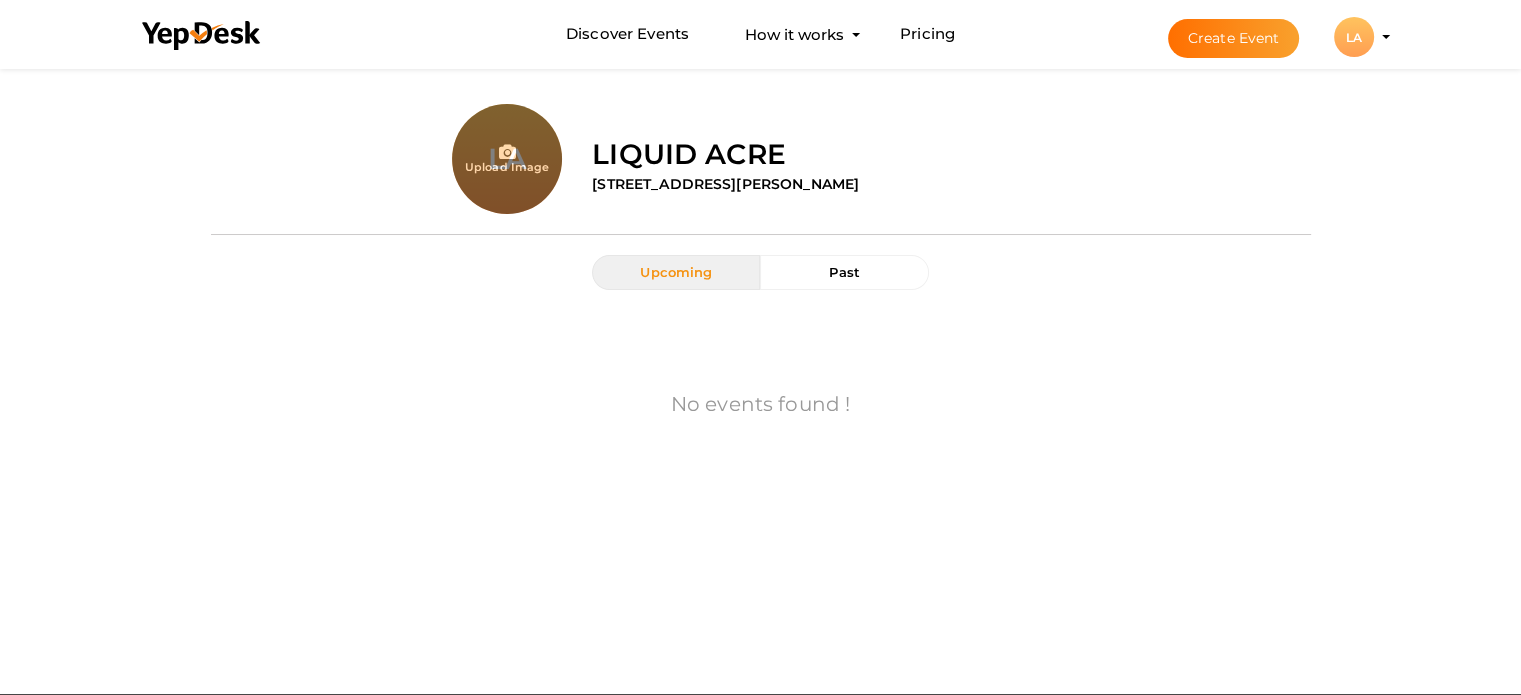 click on "[STREET_ADDRESS][PERSON_NAME]" at bounding box center [725, 184] 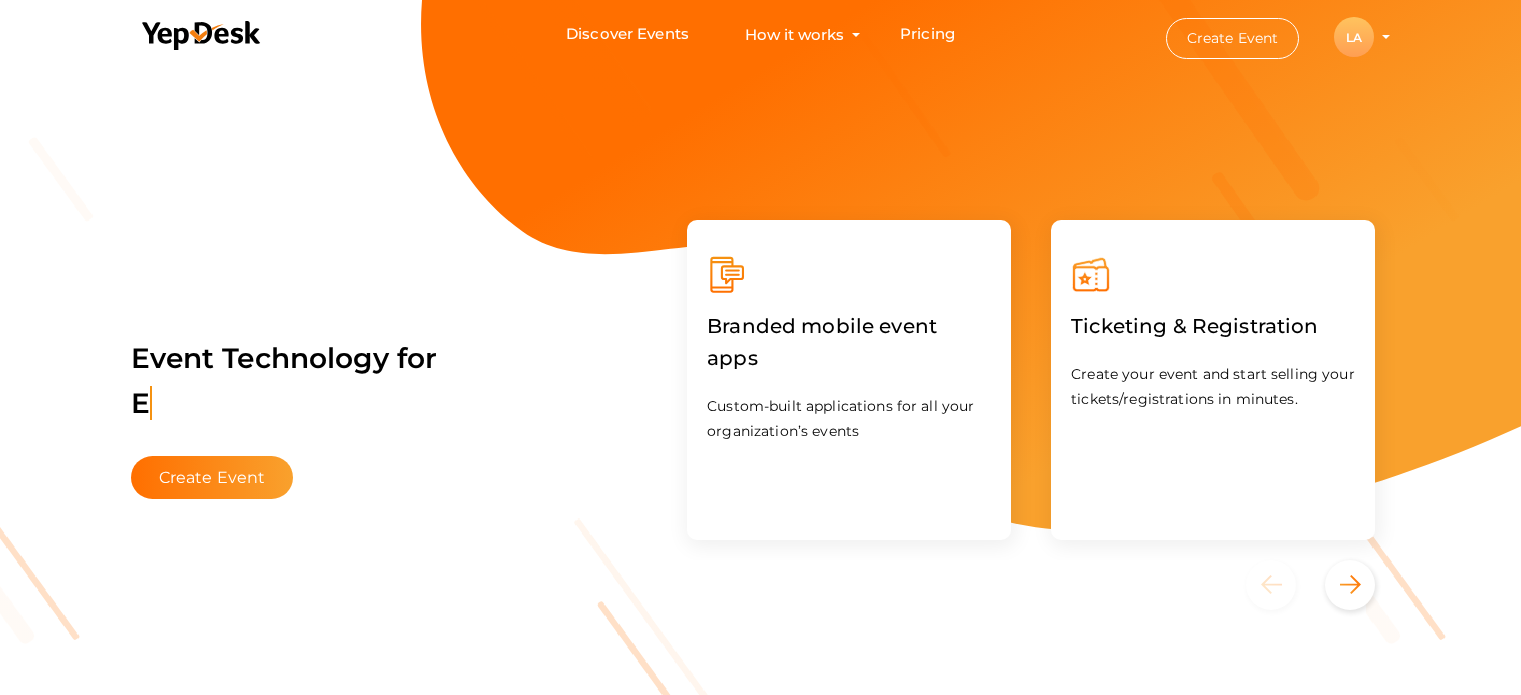 scroll, scrollTop: 0, scrollLeft: 0, axis: both 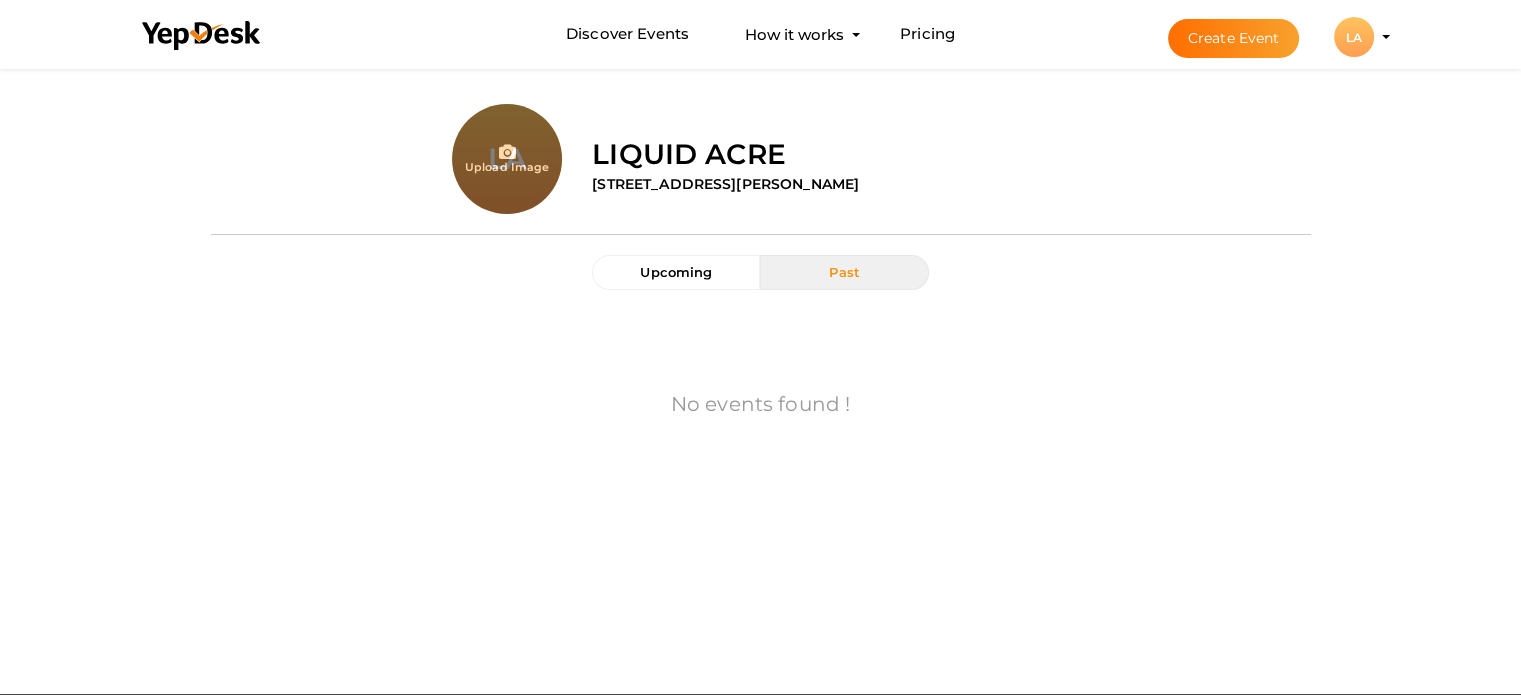 click on "[STREET_ADDRESS][PERSON_NAME]" at bounding box center [725, 184] 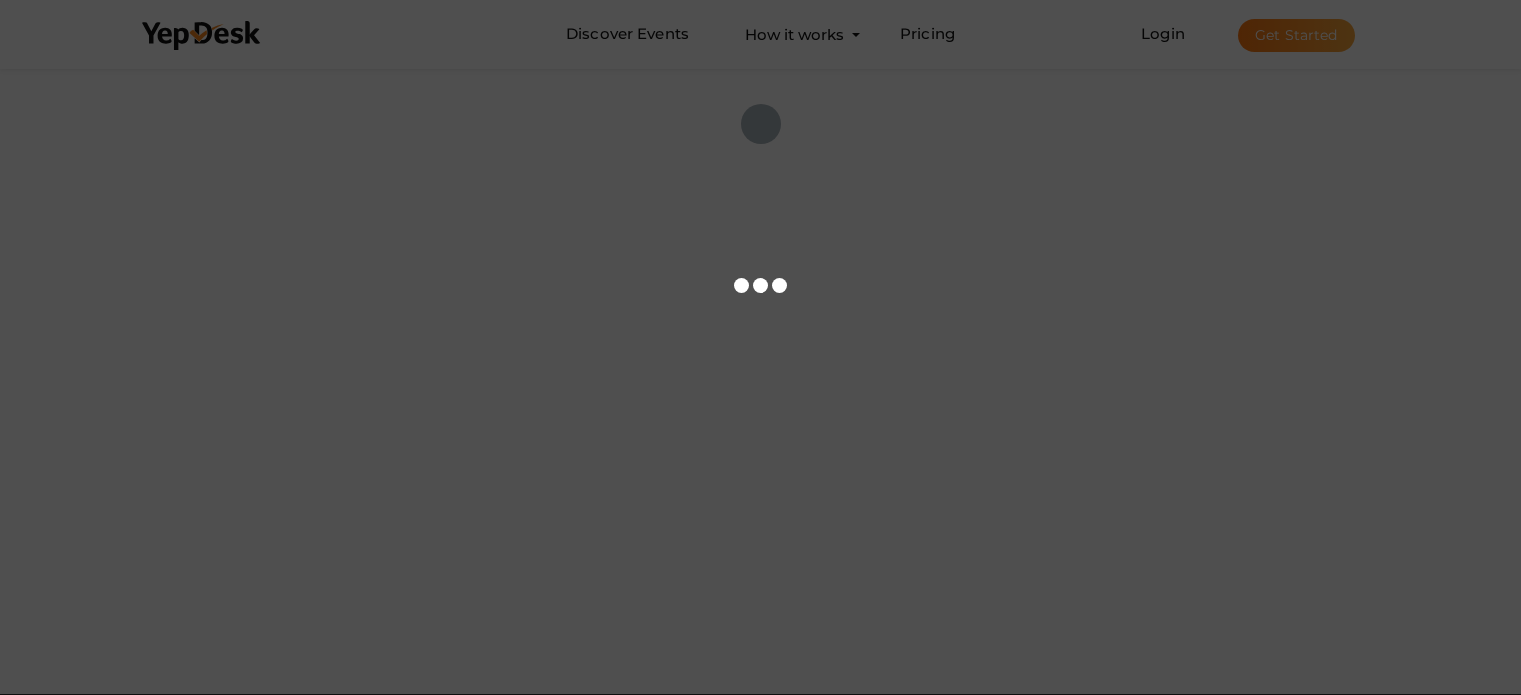 scroll, scrollTop: 0, scrollLeft: 0, axis: both 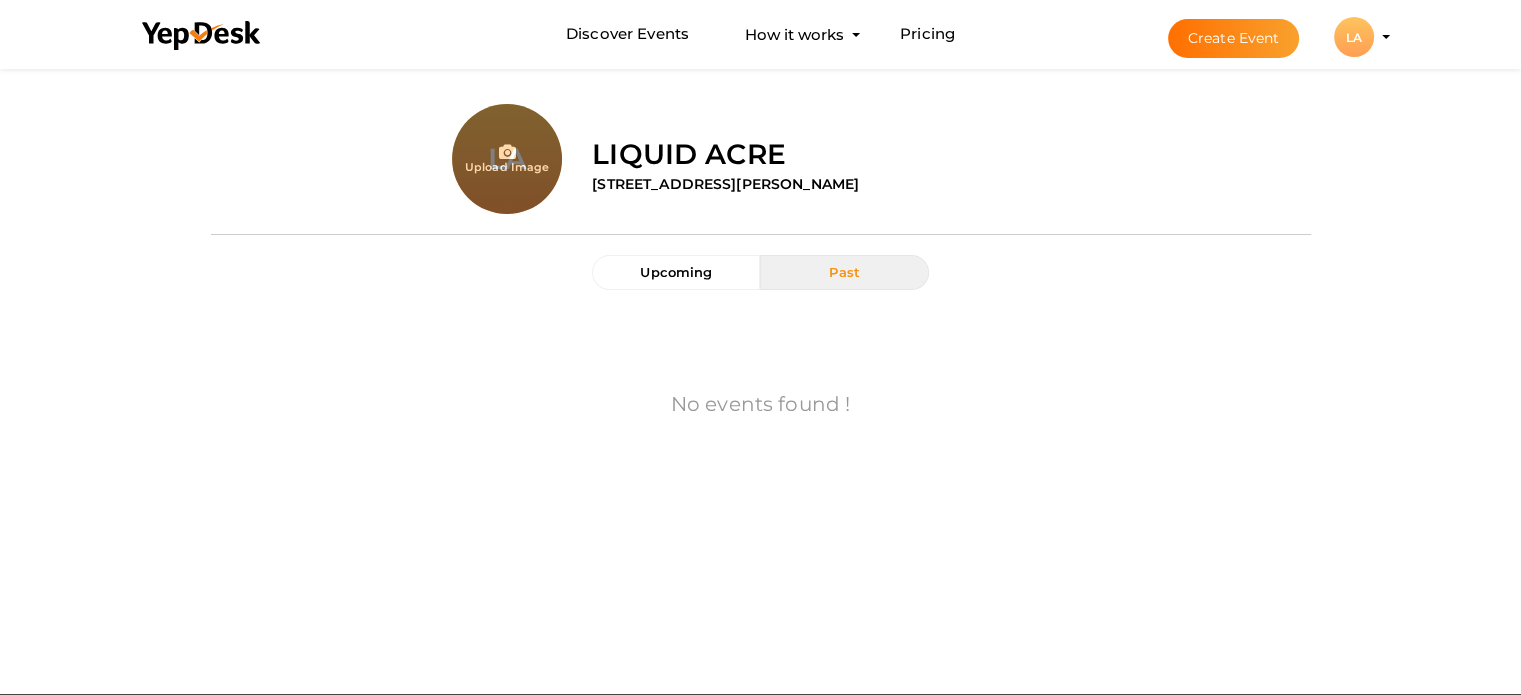 click on "LA
LA
Liquid Acre
[EMAIL_ADDRESS][DOMAIN_NAME]
Personal Profile
My Events
Admin
Switch Profile
Create New Profile
Manage Profile
Logout" at bounding box center [1354, 37] 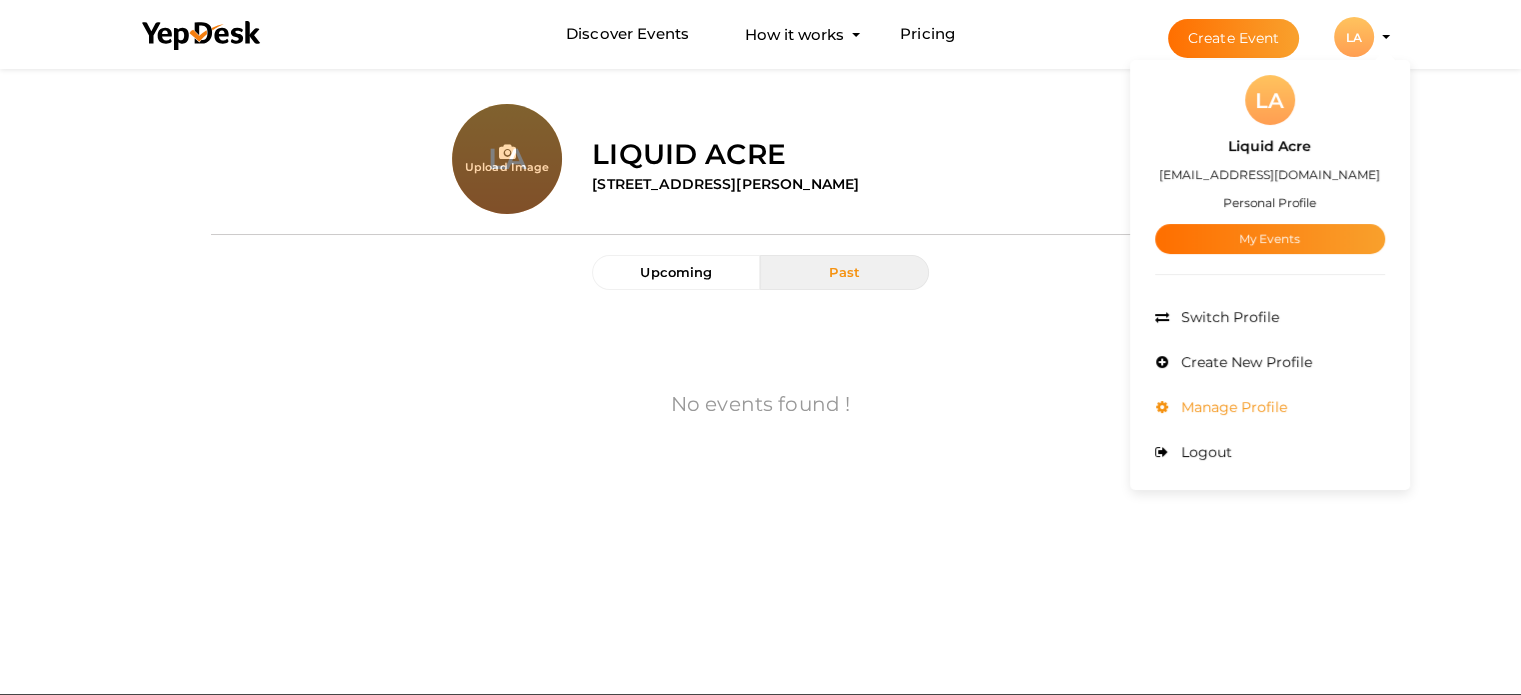 click on "Manage Profile" at bounding box center [1231, 407] 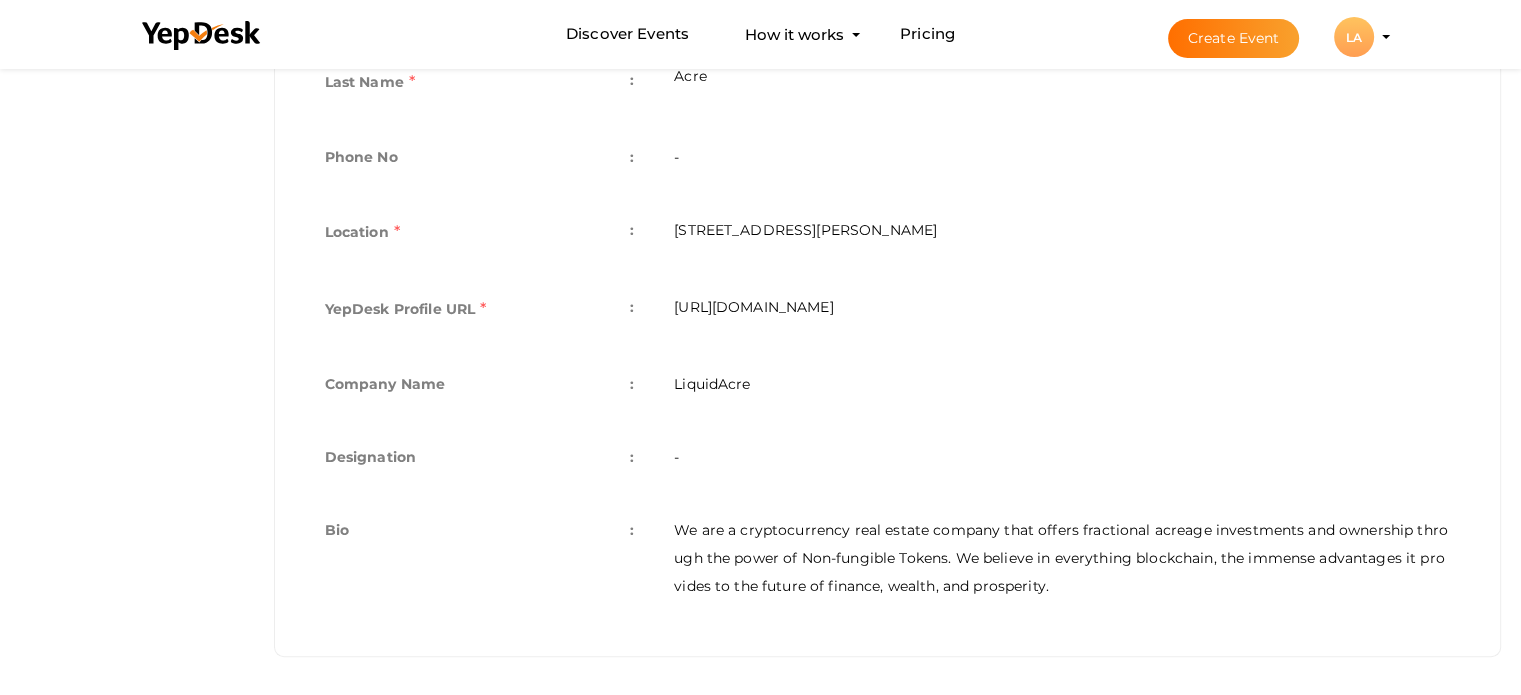 scroll, scrollTop: 83, scrollLeft: 0, axis: vertical 